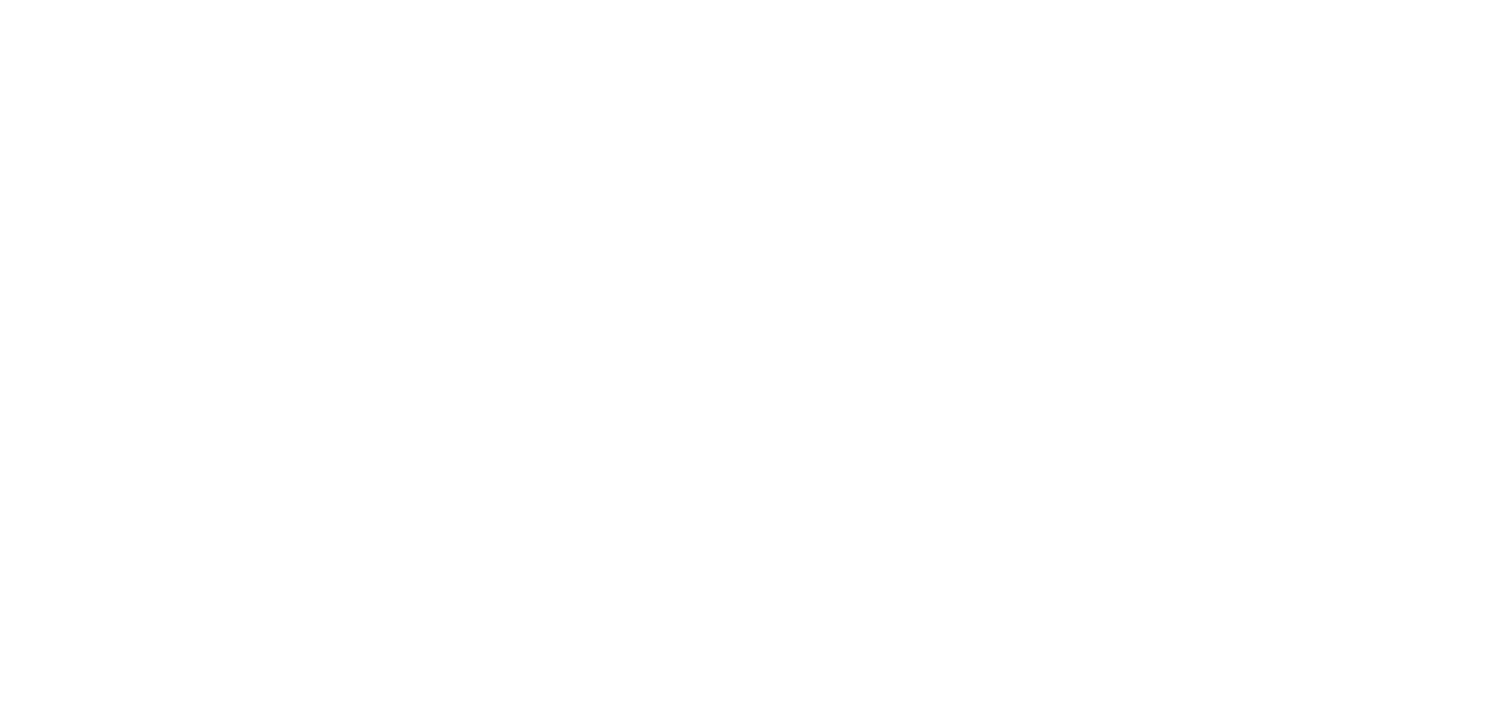 scroll, scrollTop: 0, scrollLeft: 0, axis: both 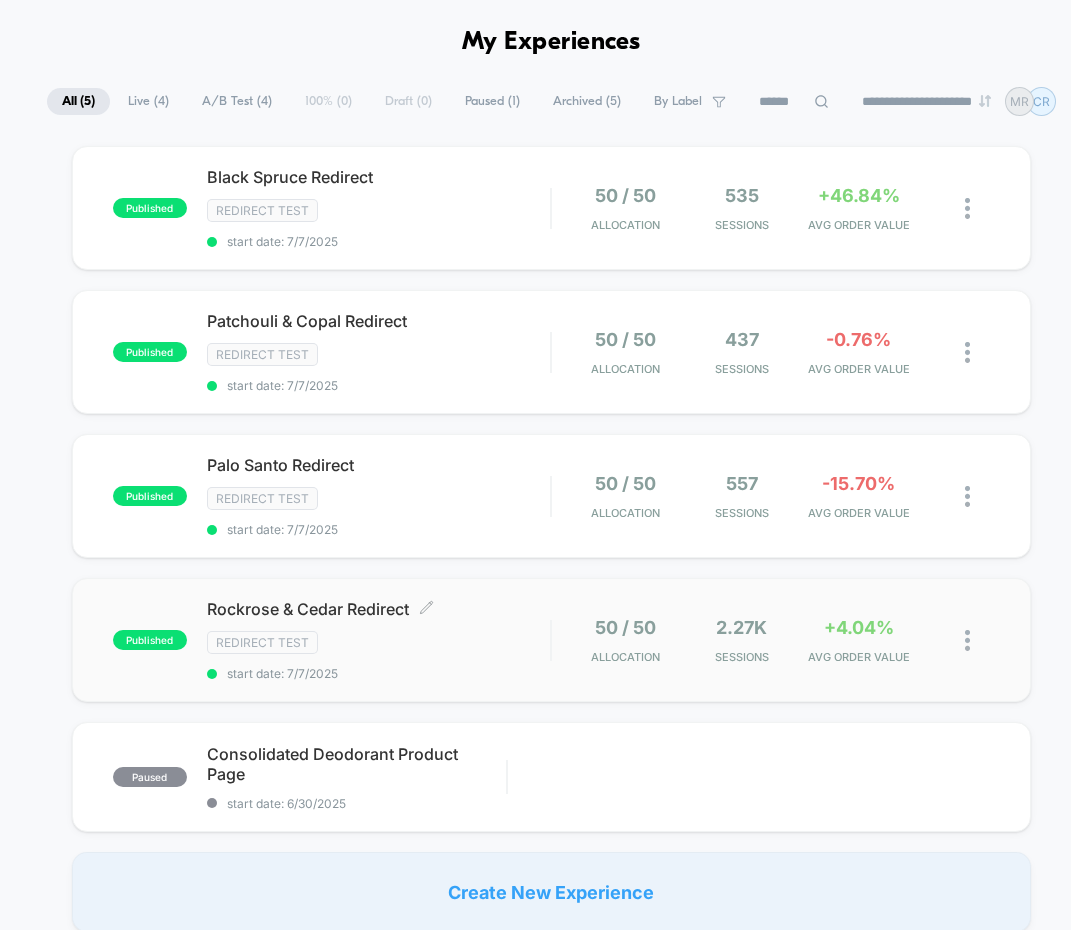 click on "Rockrose & Cedar Redirect Click to edit experience details Click to edit experience details Redirect Test start date: [DATE]" at bounding box center (379, 640) 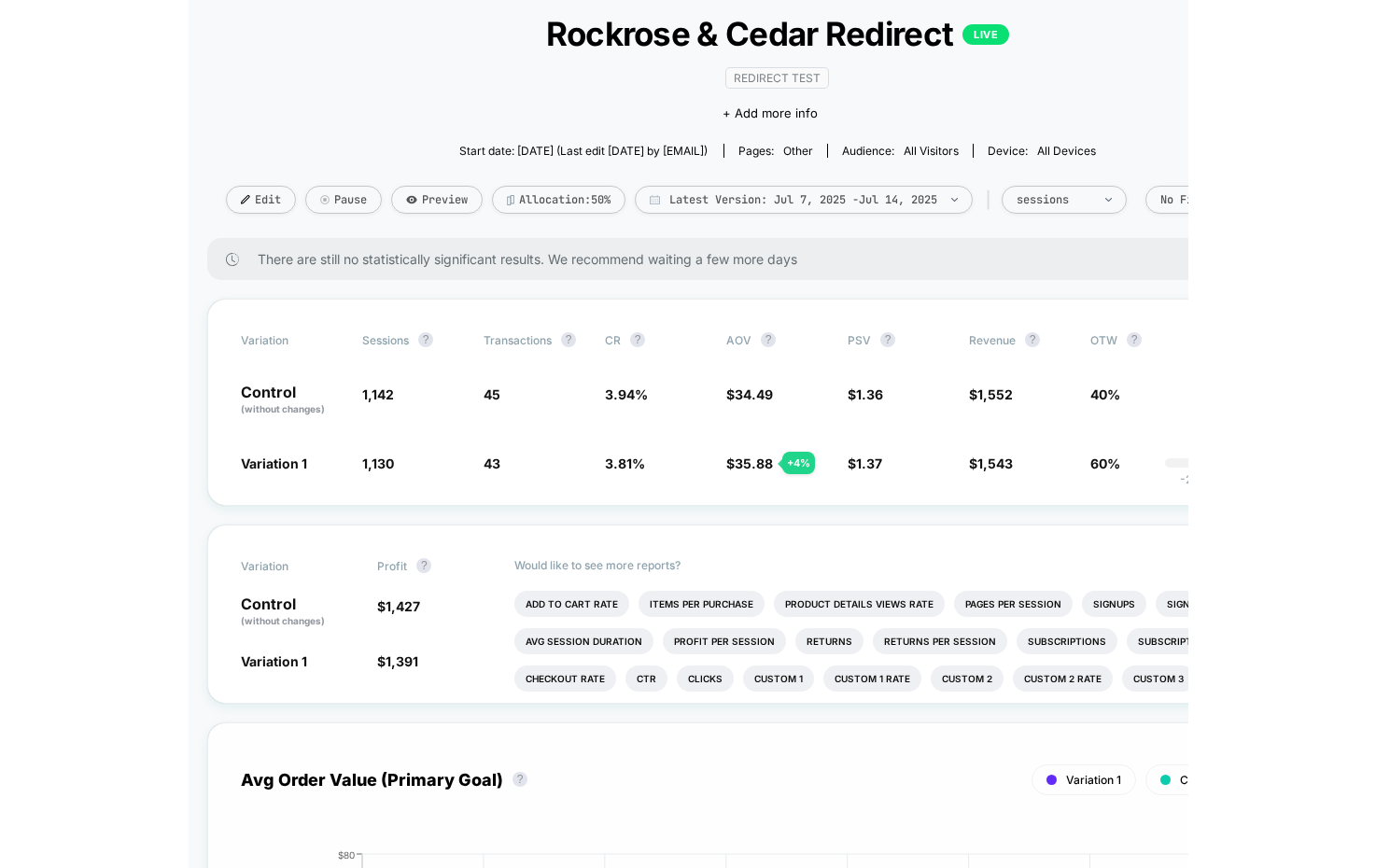 scroll, scrollTop: 130, scrollLeft: 0, axis: vertical 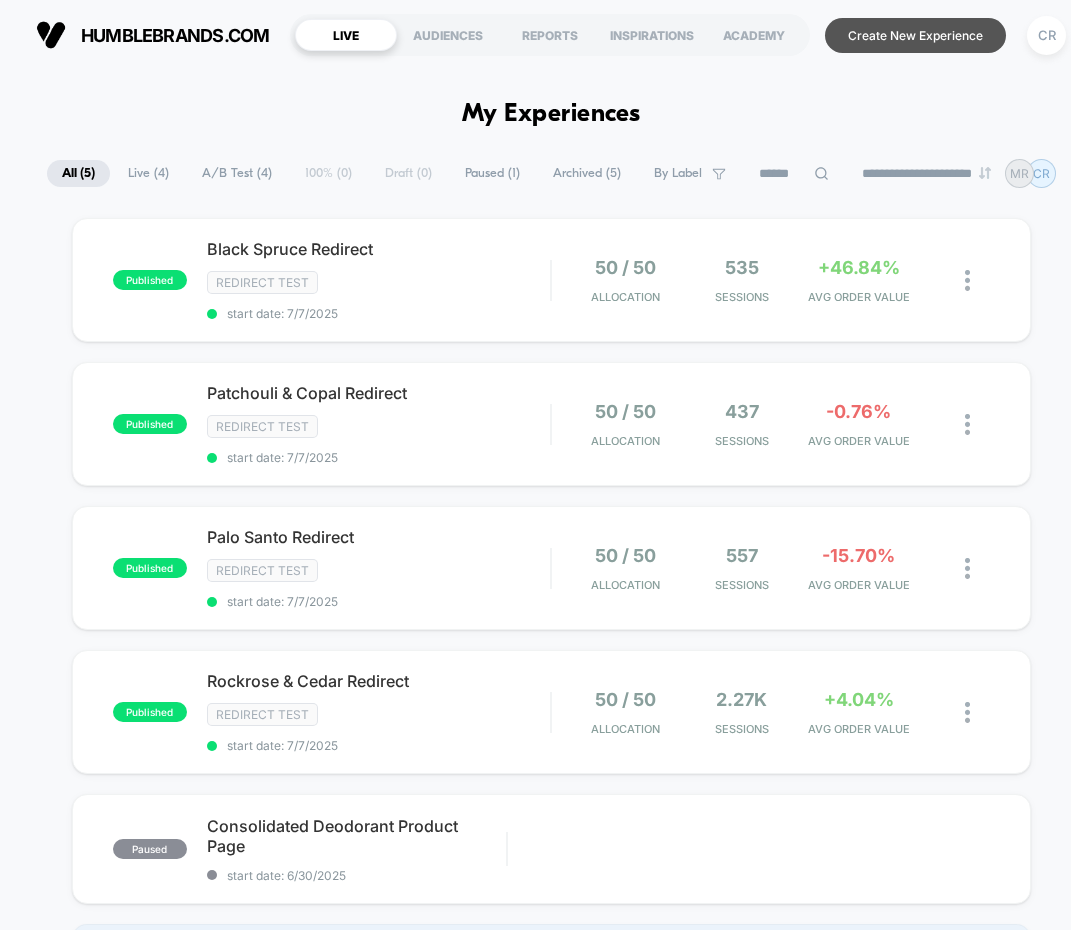 click on "Create New Experience" at bounding box center [915, 35] 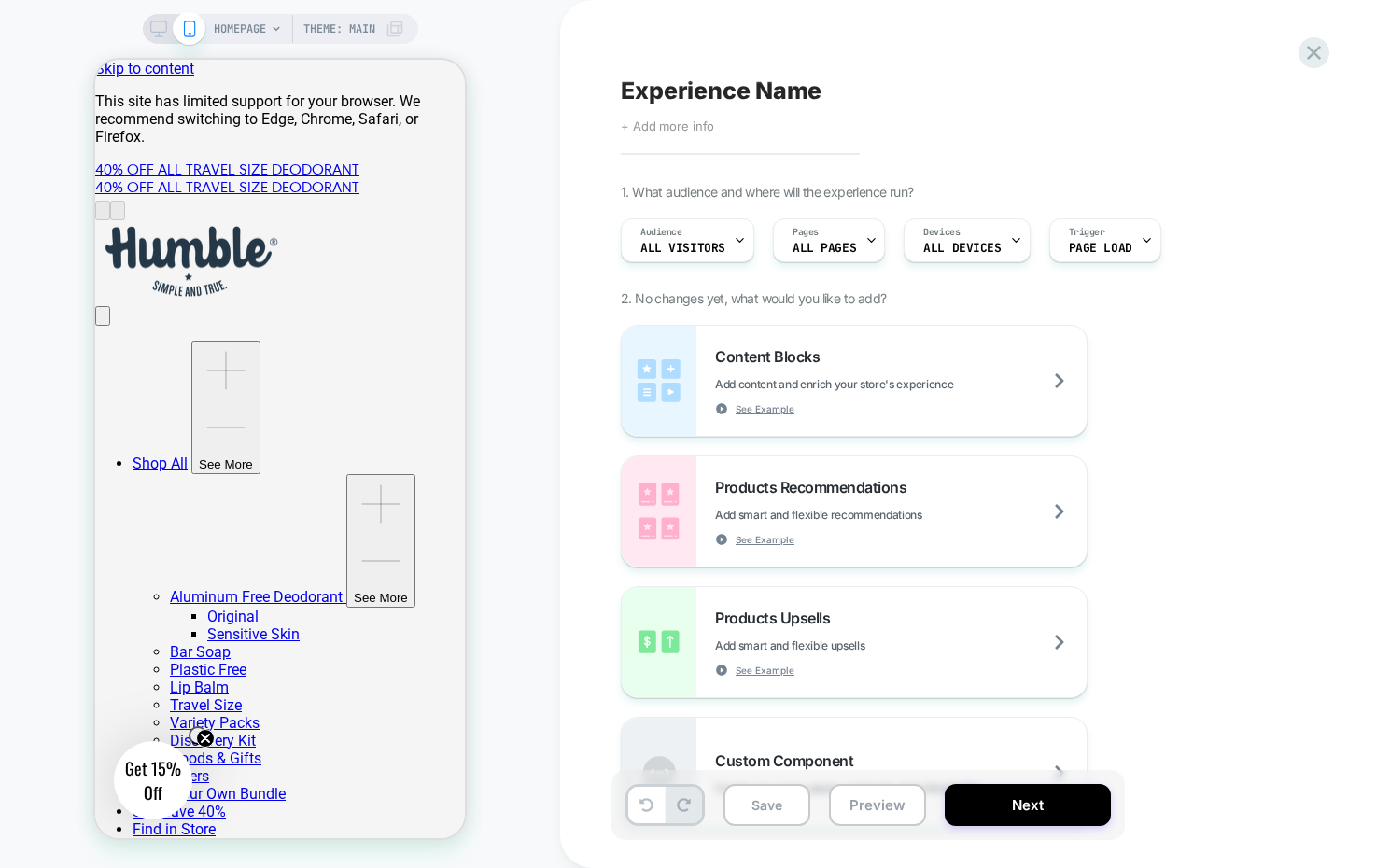 scroll, scrollTop: 0, scrollLeft: 0, axis: both 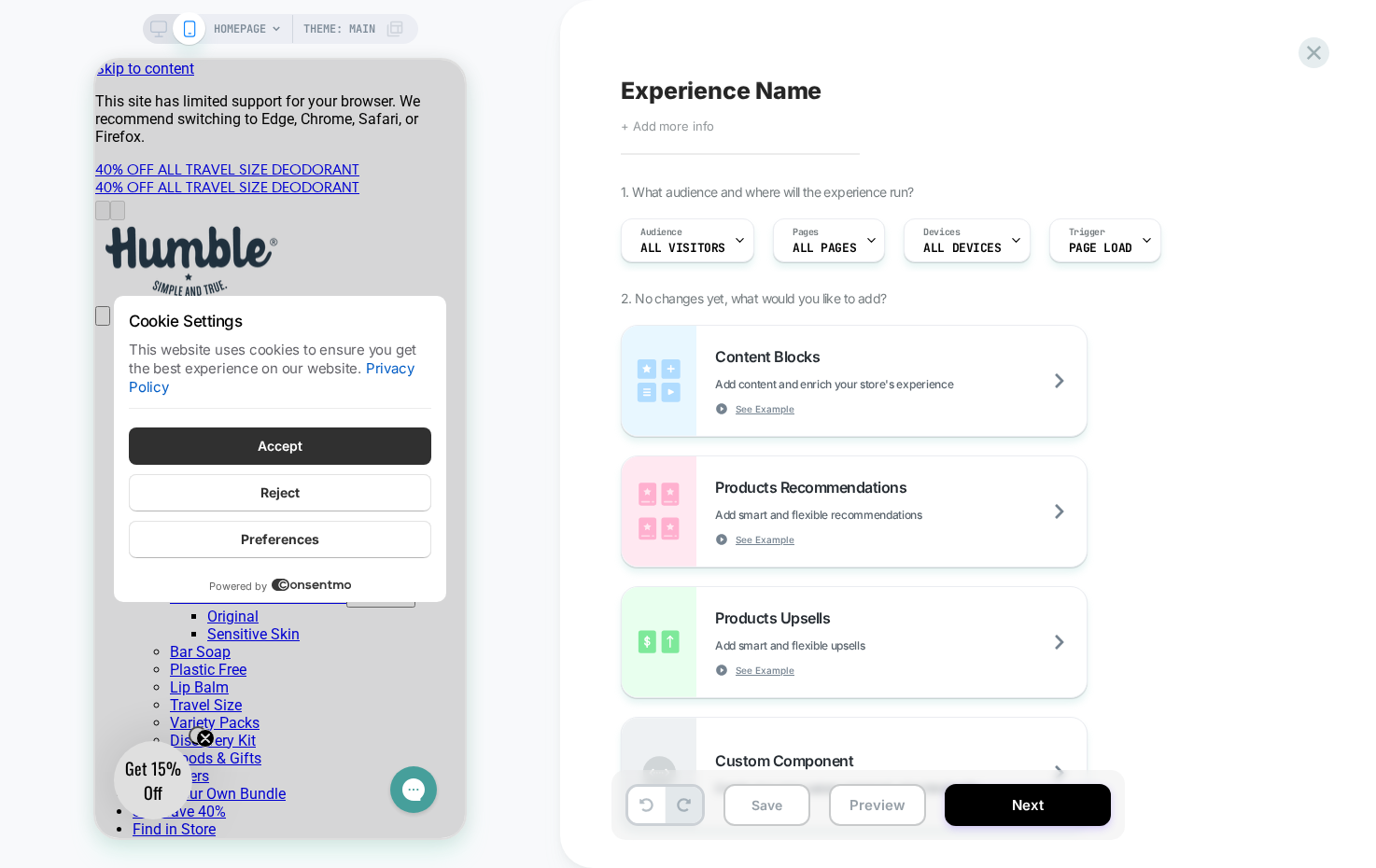 click on "Content Blocks Add content and enrich your store's experience See Example Products Recommendations Add smart and flexible recommendations See Example Products Upsells Add smart and flexible upsells See Example Custom Component Create your own custom componet using html/css/js" at bounding box center [962, 577] 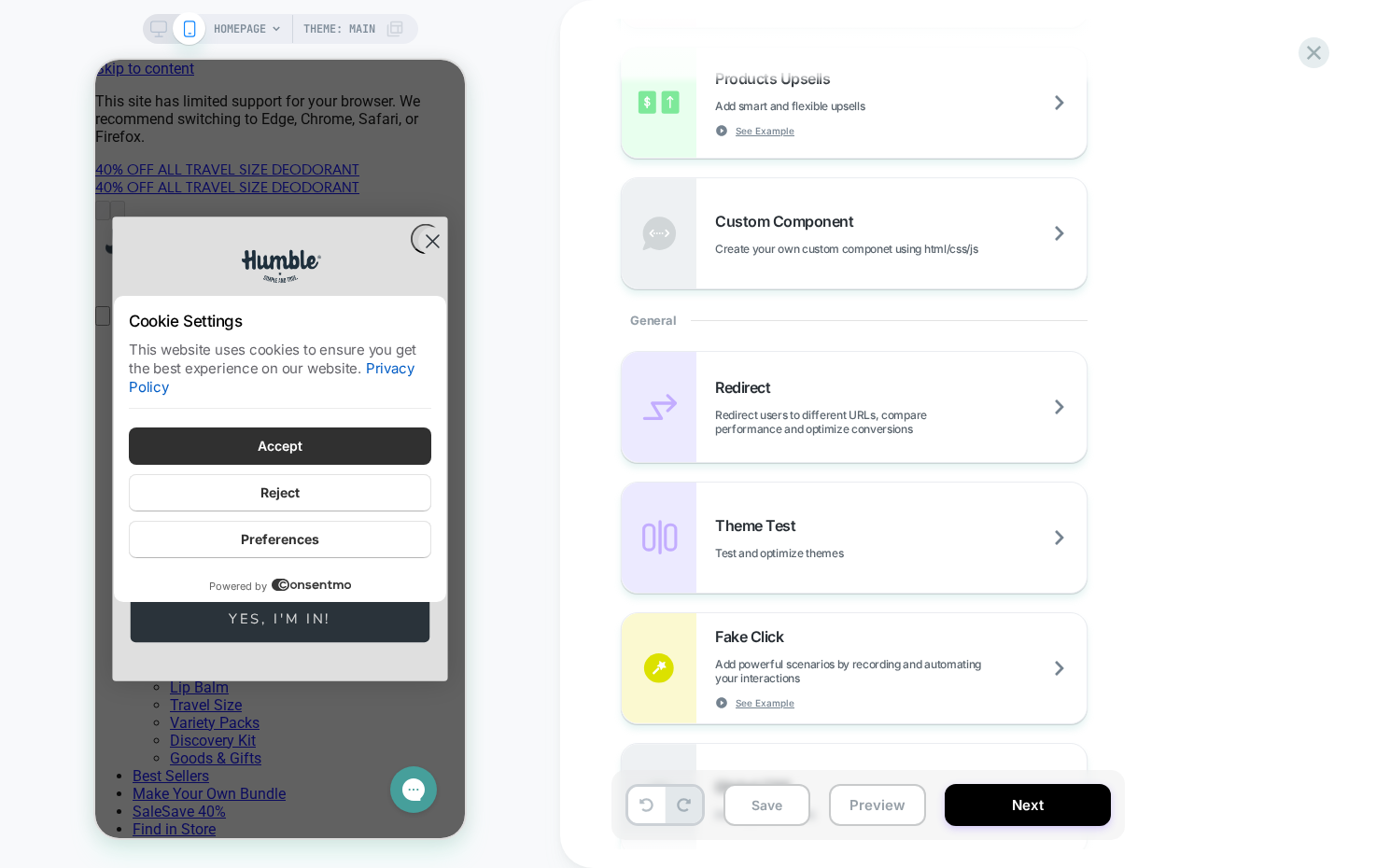 scroll, scrollTop: 544, scrollLeft: 0, axis: vertical 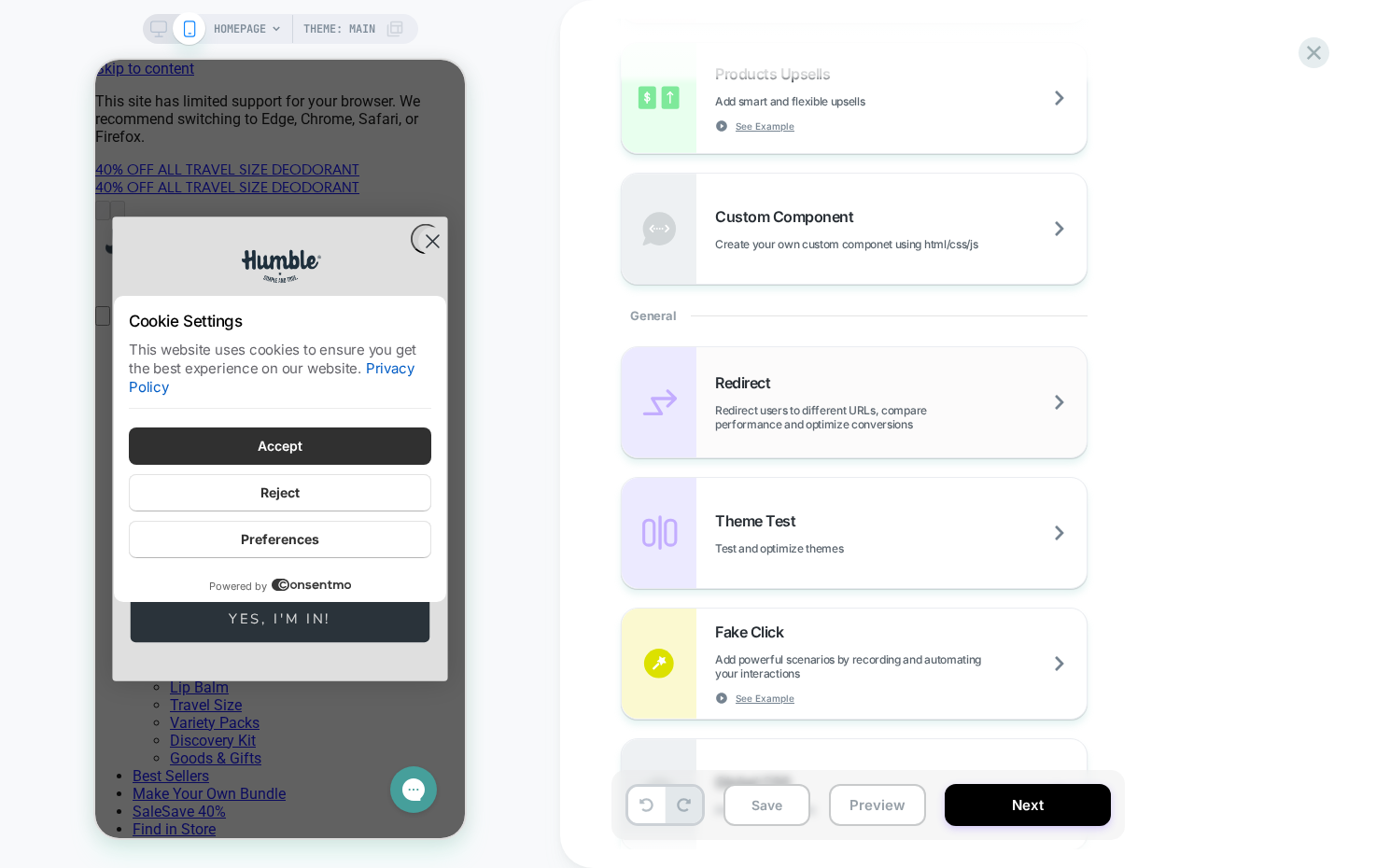 click on "Redirect users to different URLs, compare performance and optimize conversions" at bounding box center (901, 417) 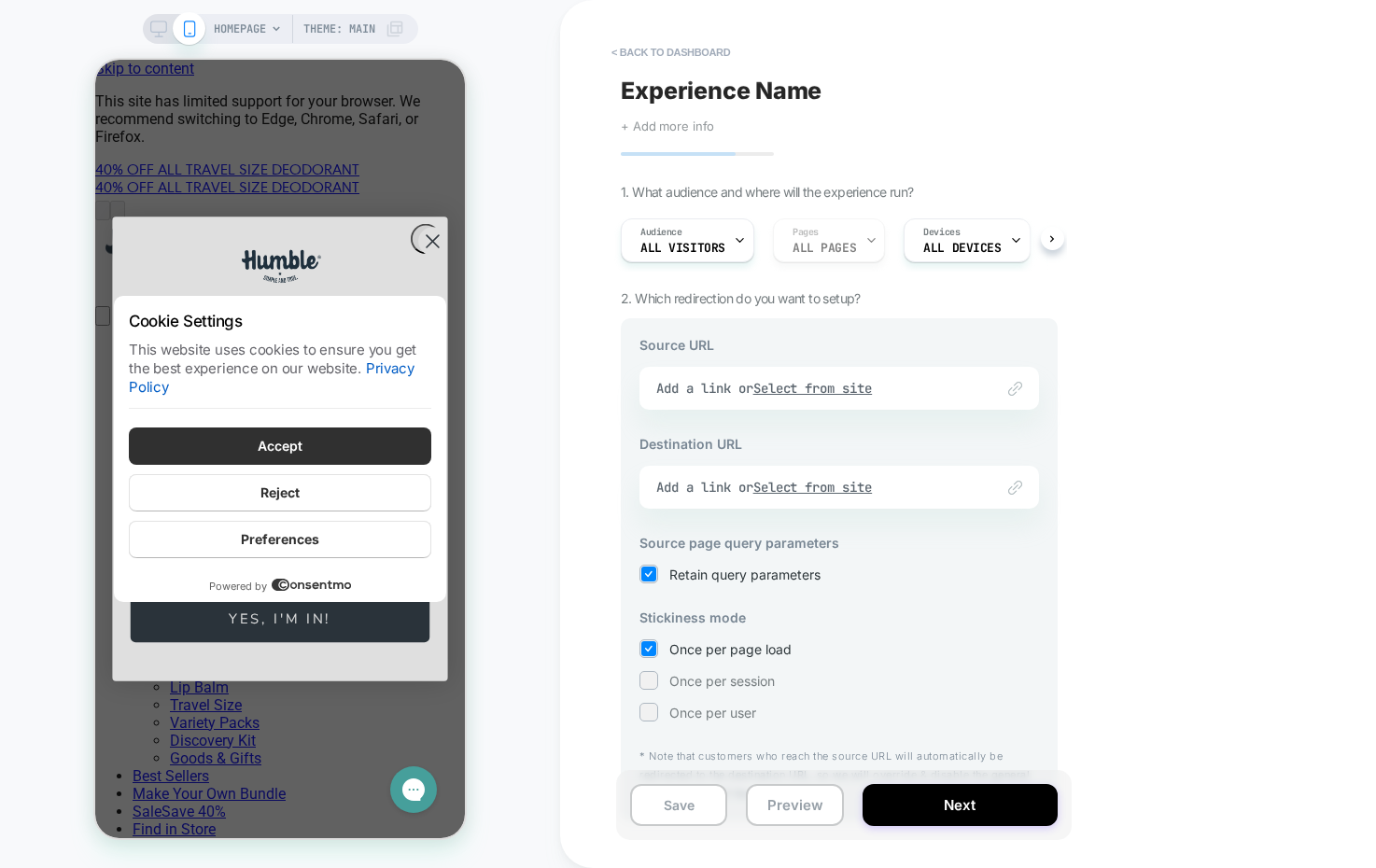click on "Experience Name" at bounding box center [721, 91] 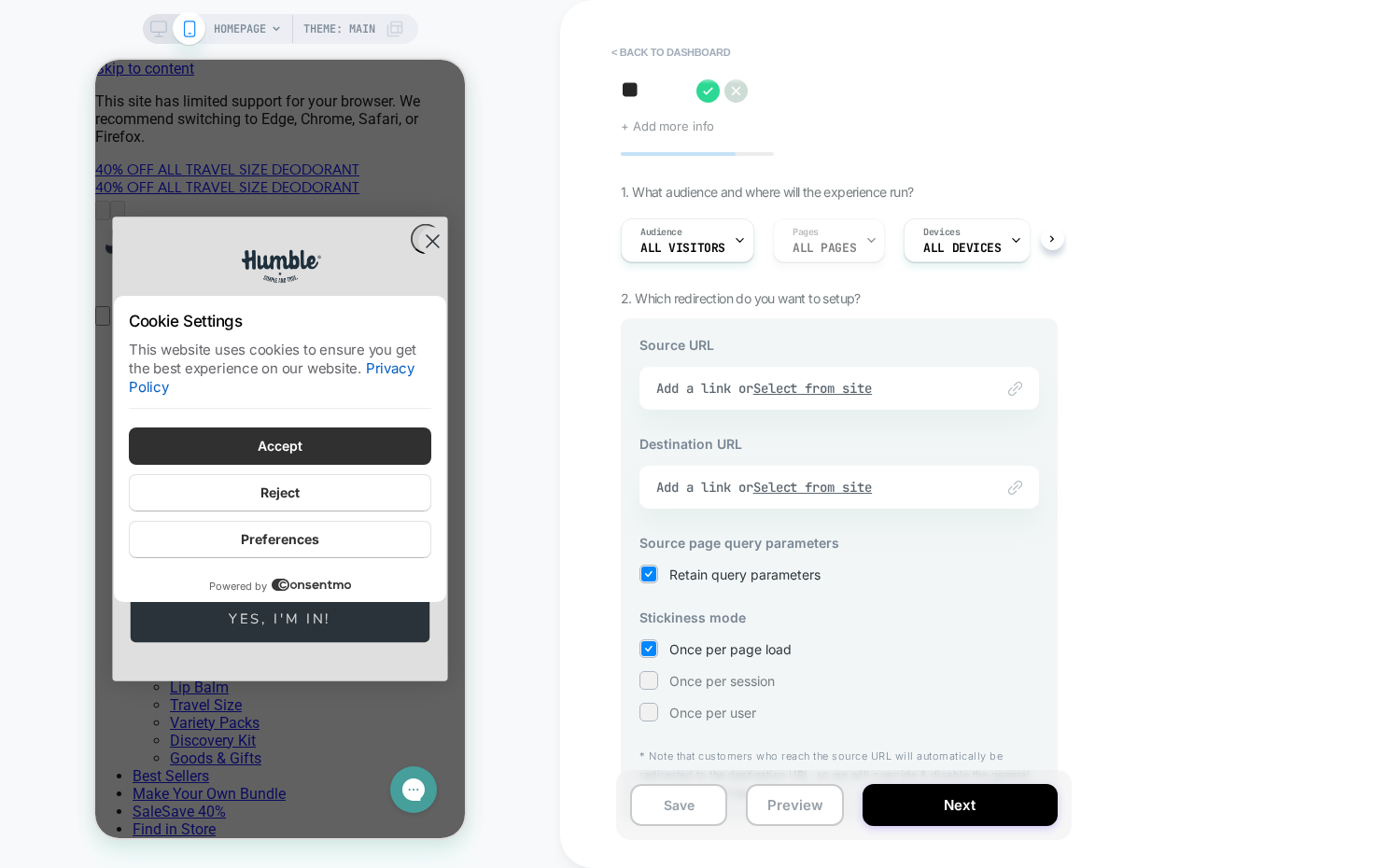 type on "*" 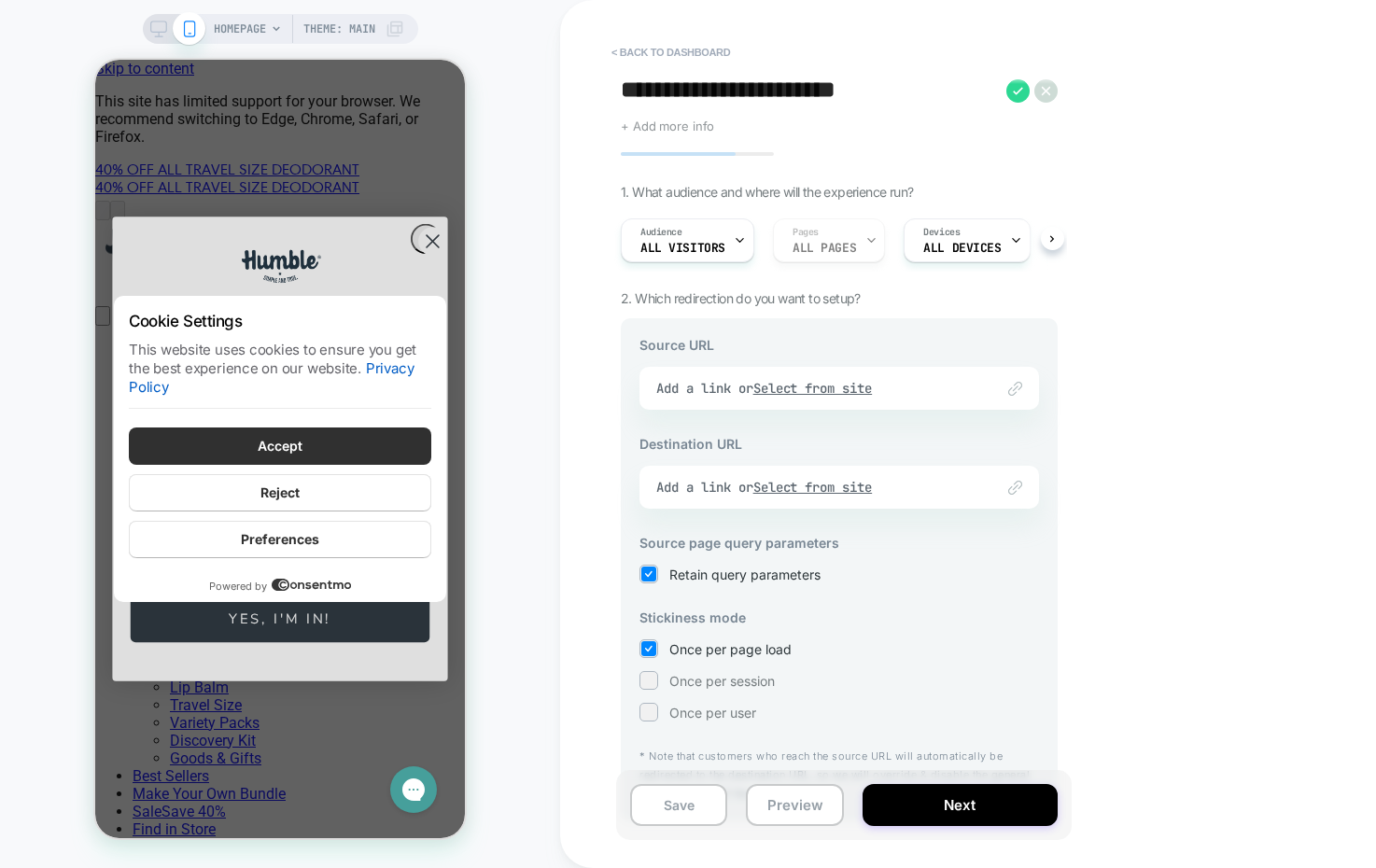 type on "**********" 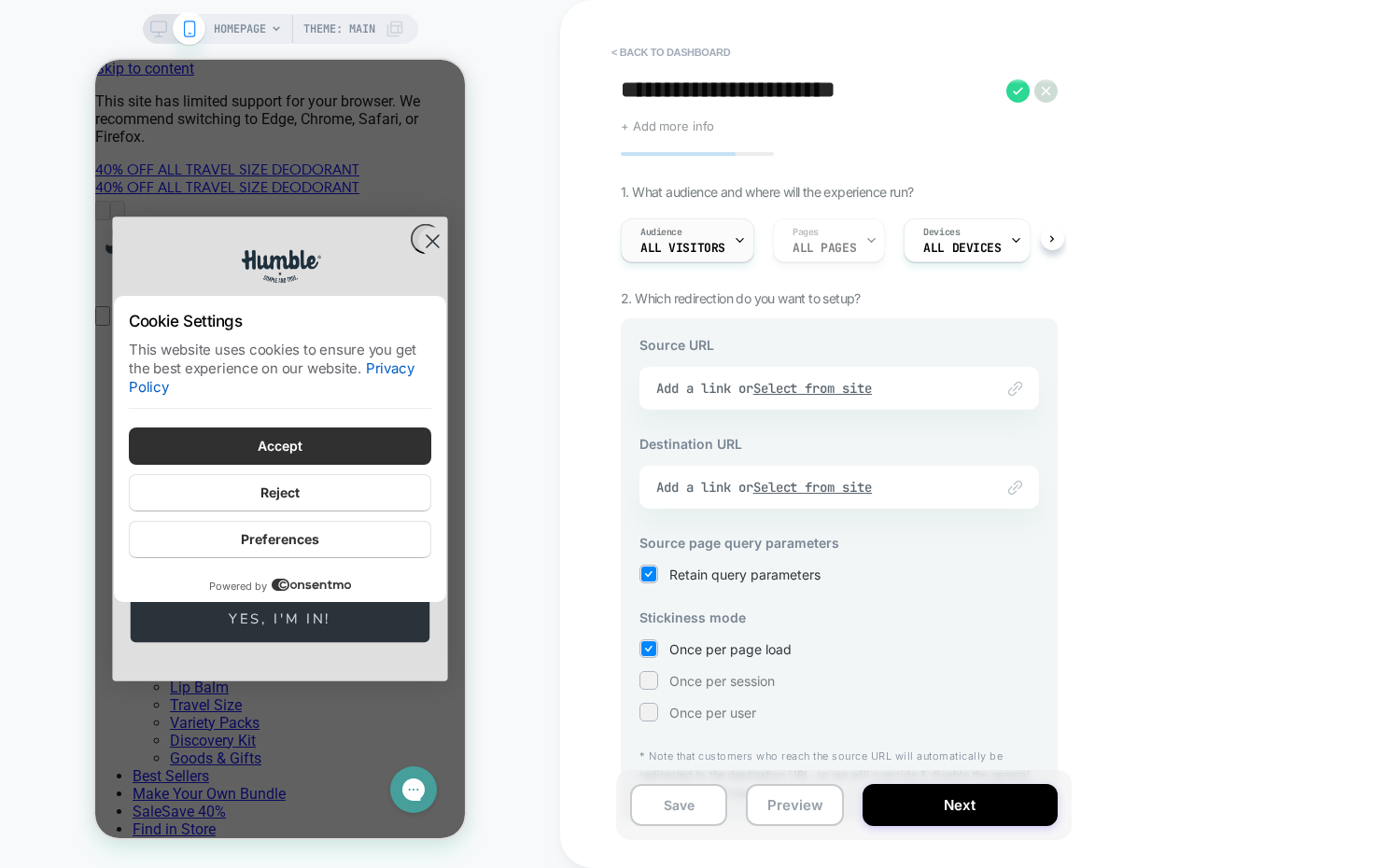 click on "Audience All Visitors" at bounding box center [682, 240] 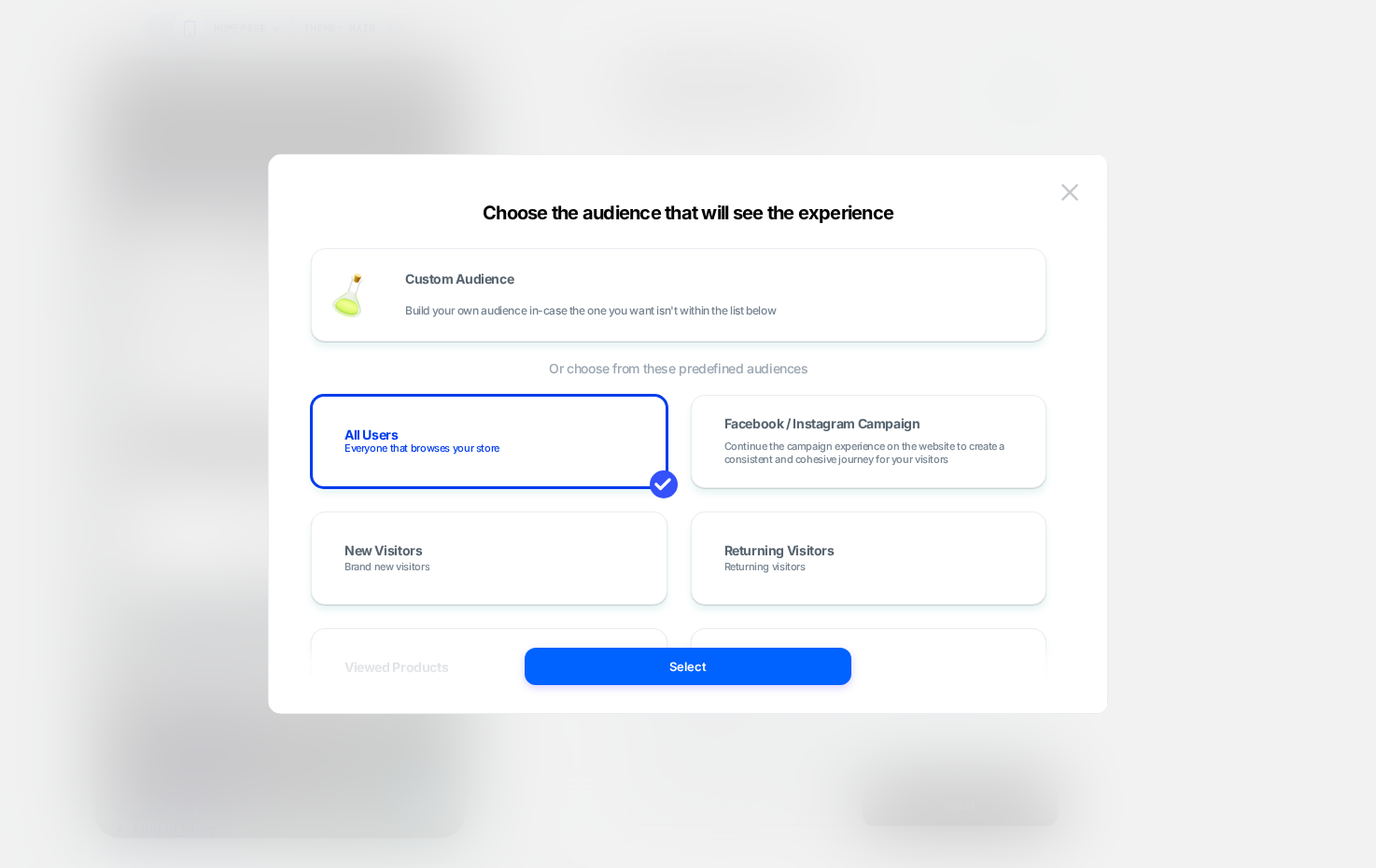 click at bounding box center [688, 434] 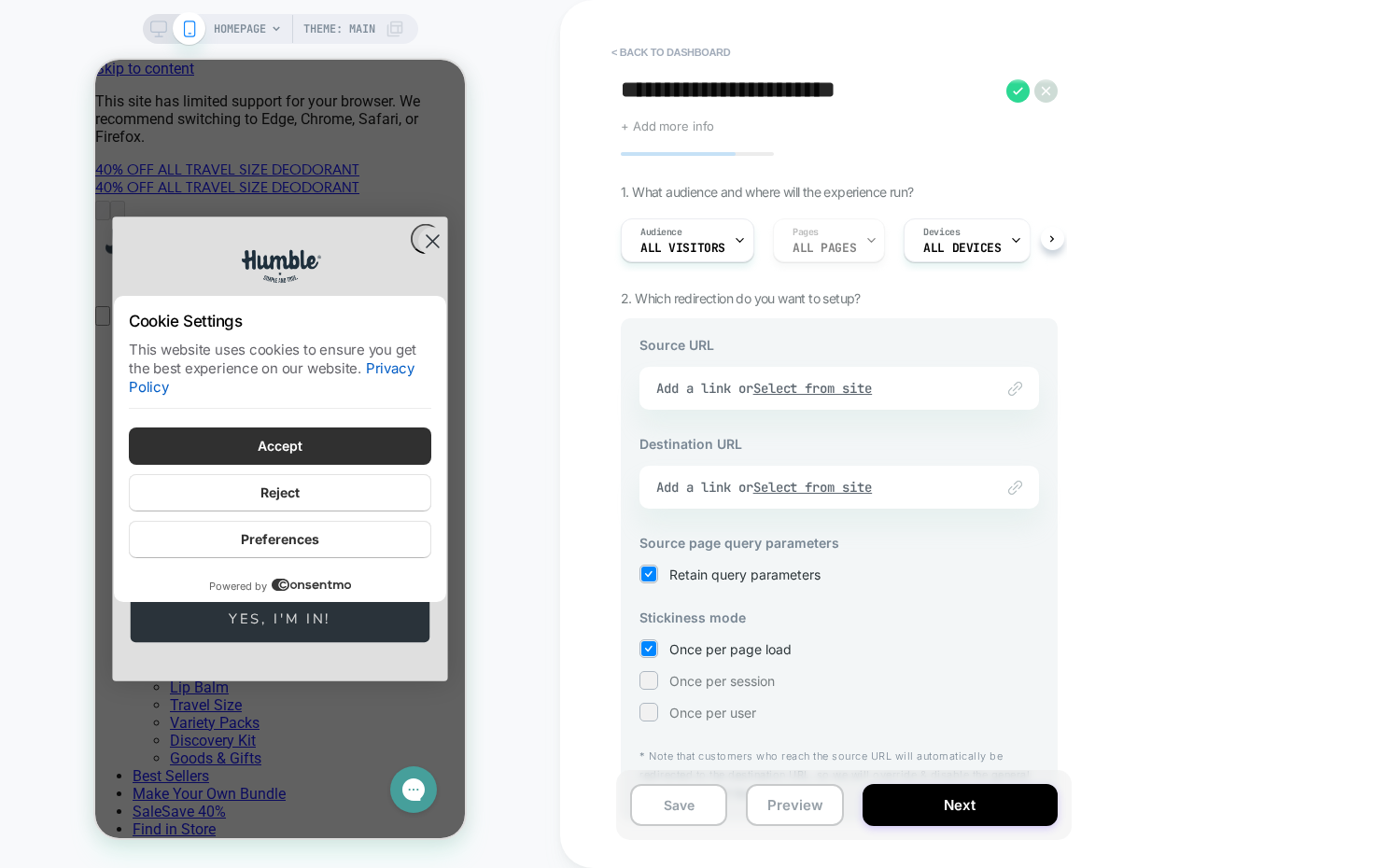 click on "Link to Add a link or  Select from site" at bounding box center [839, 388] 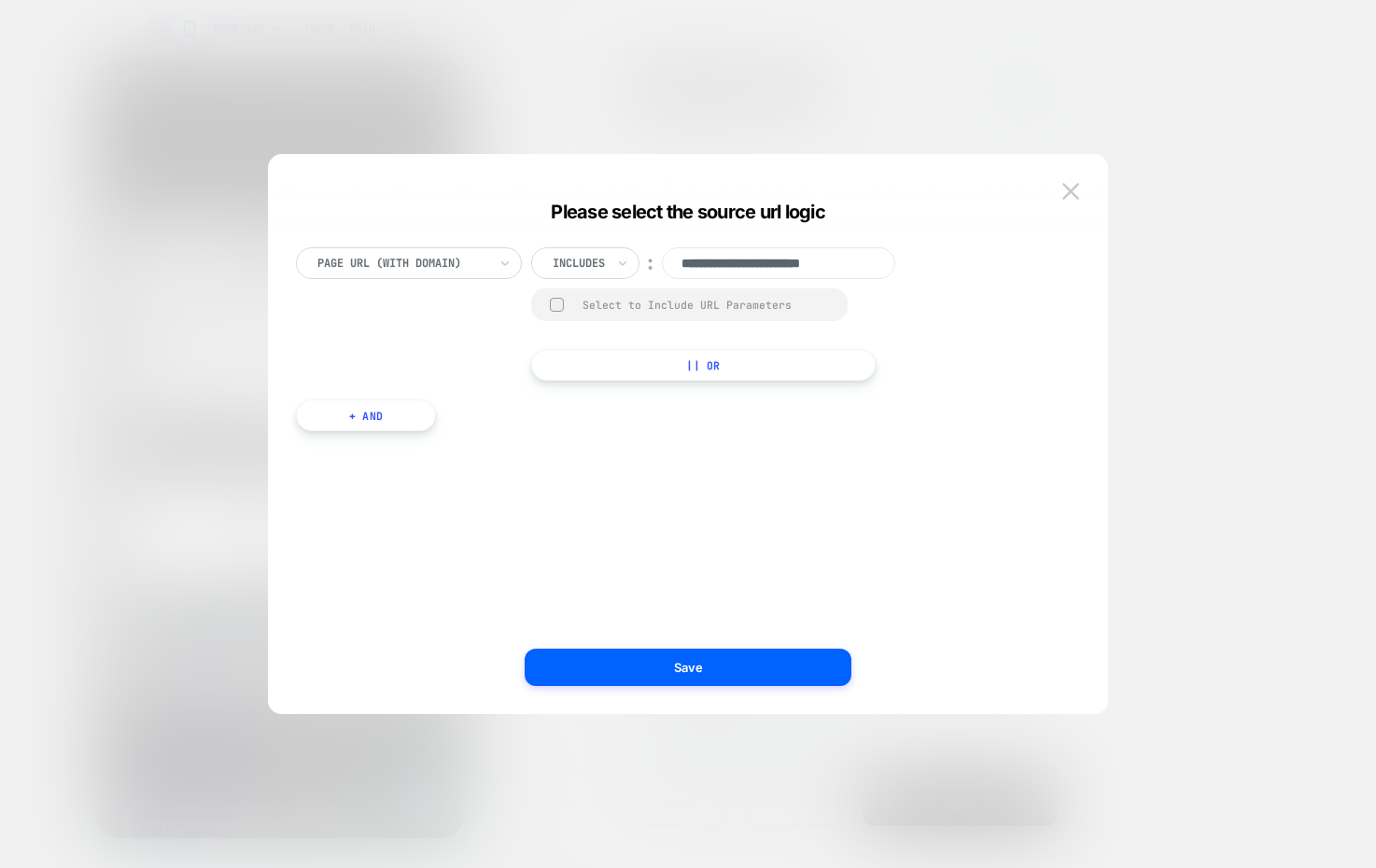 scroll, scrollTop: 0, scrollLeft: 2, axis: horizontal 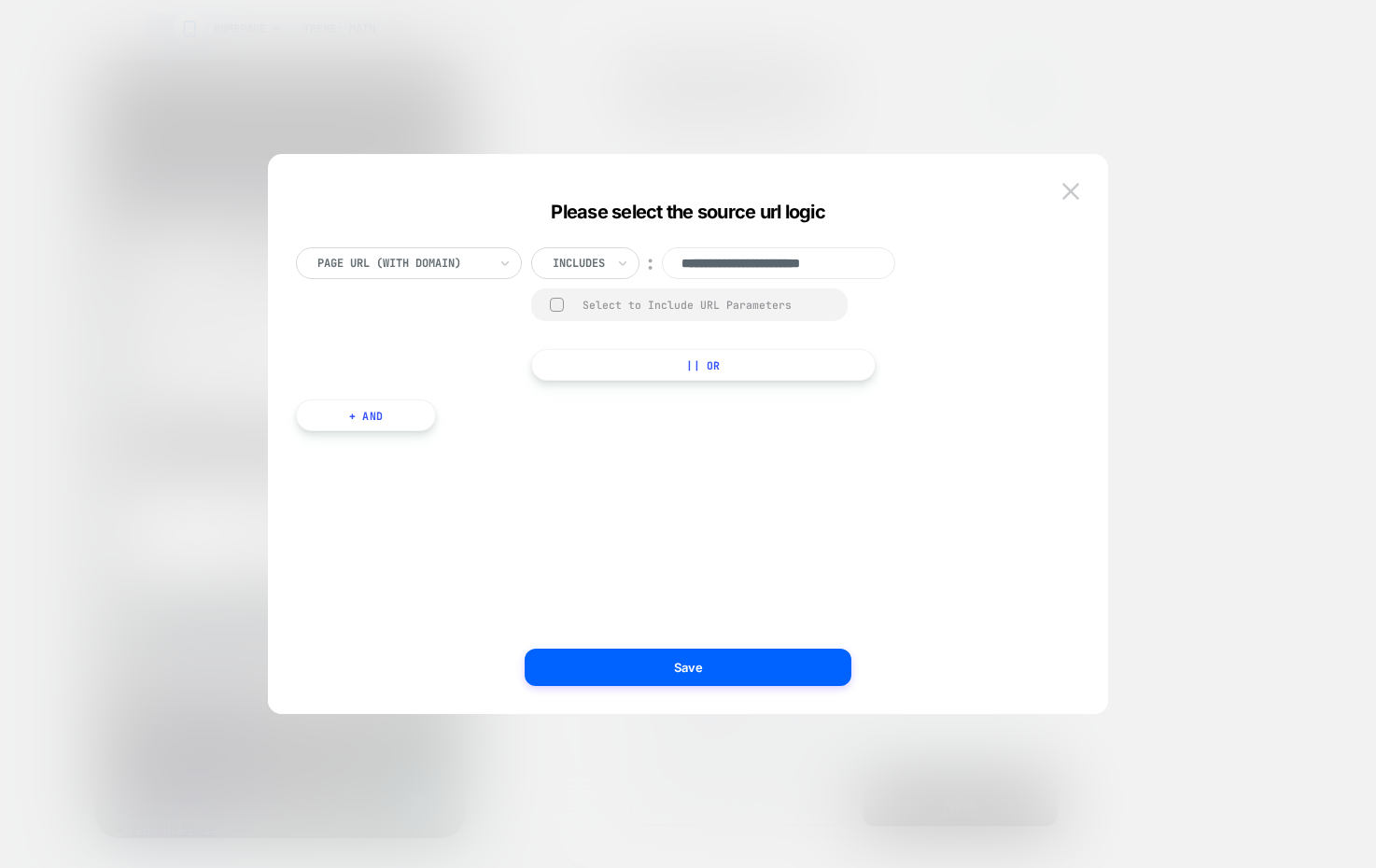 click on "Select to Include URL Parameters" at bounding box center [706, 304] 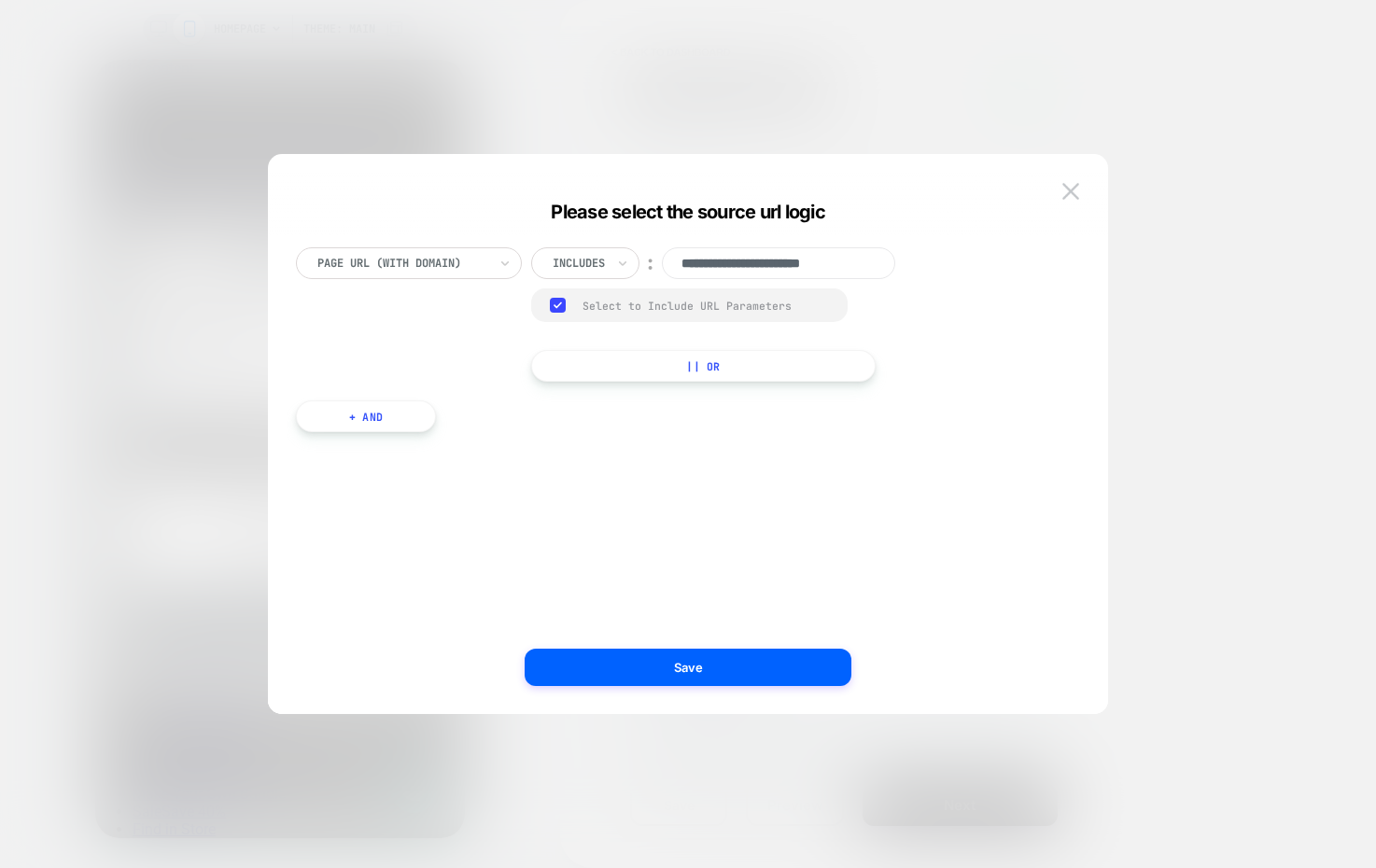 click on "Select to Include URL Parameters" at bounding box center (706, 305) 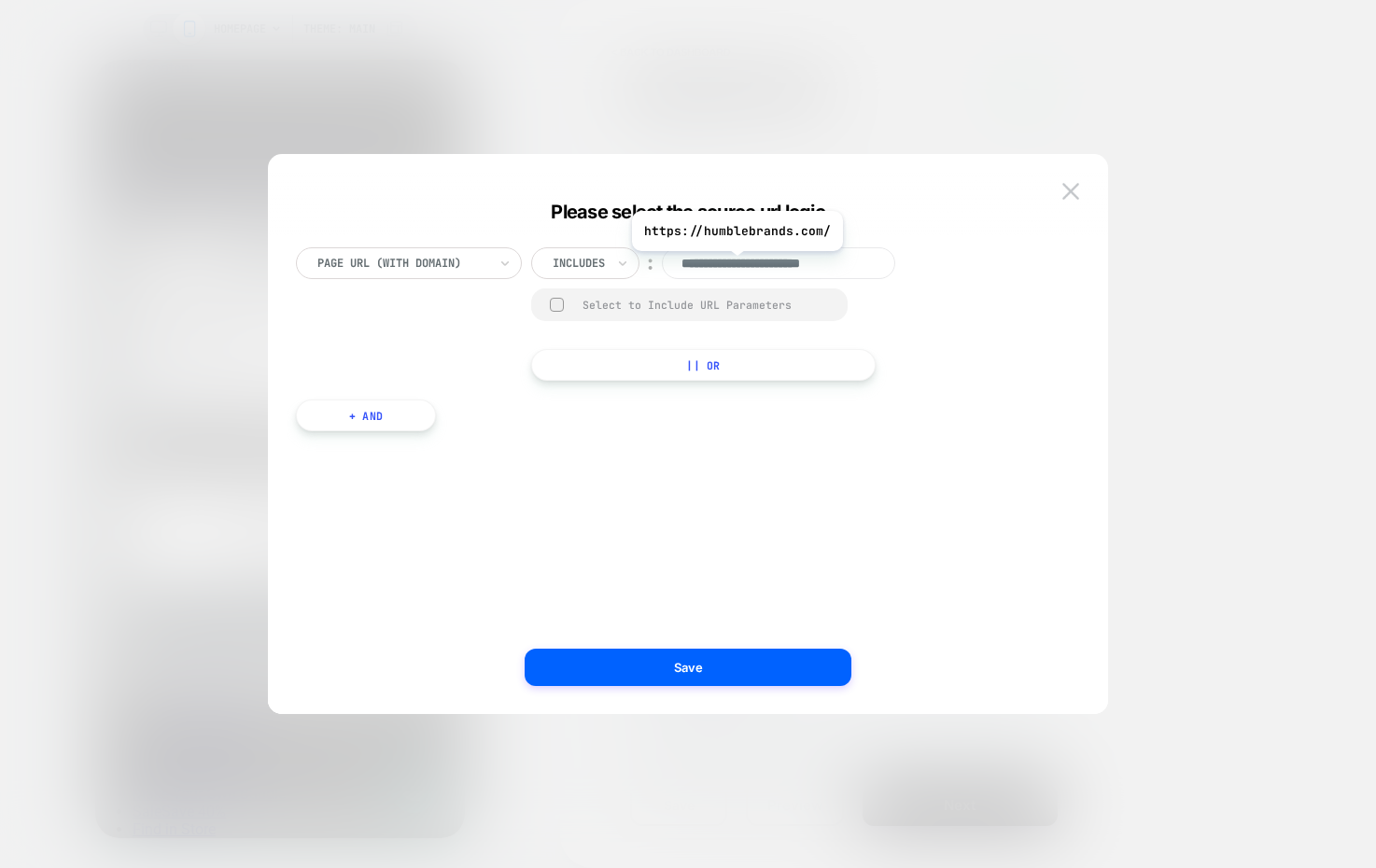 click on "**********" at bounding box center (779, 263) 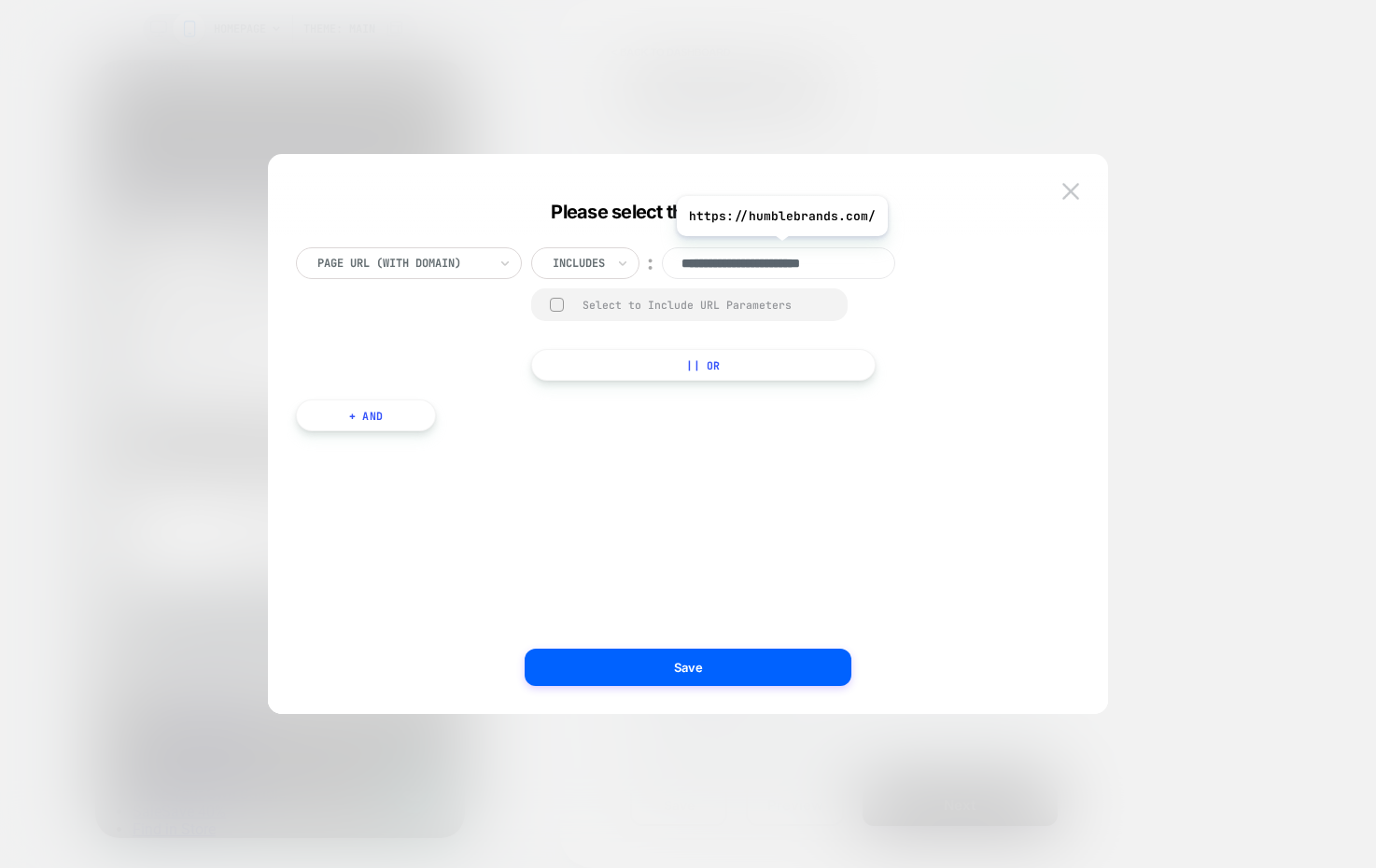 paste on "**********" 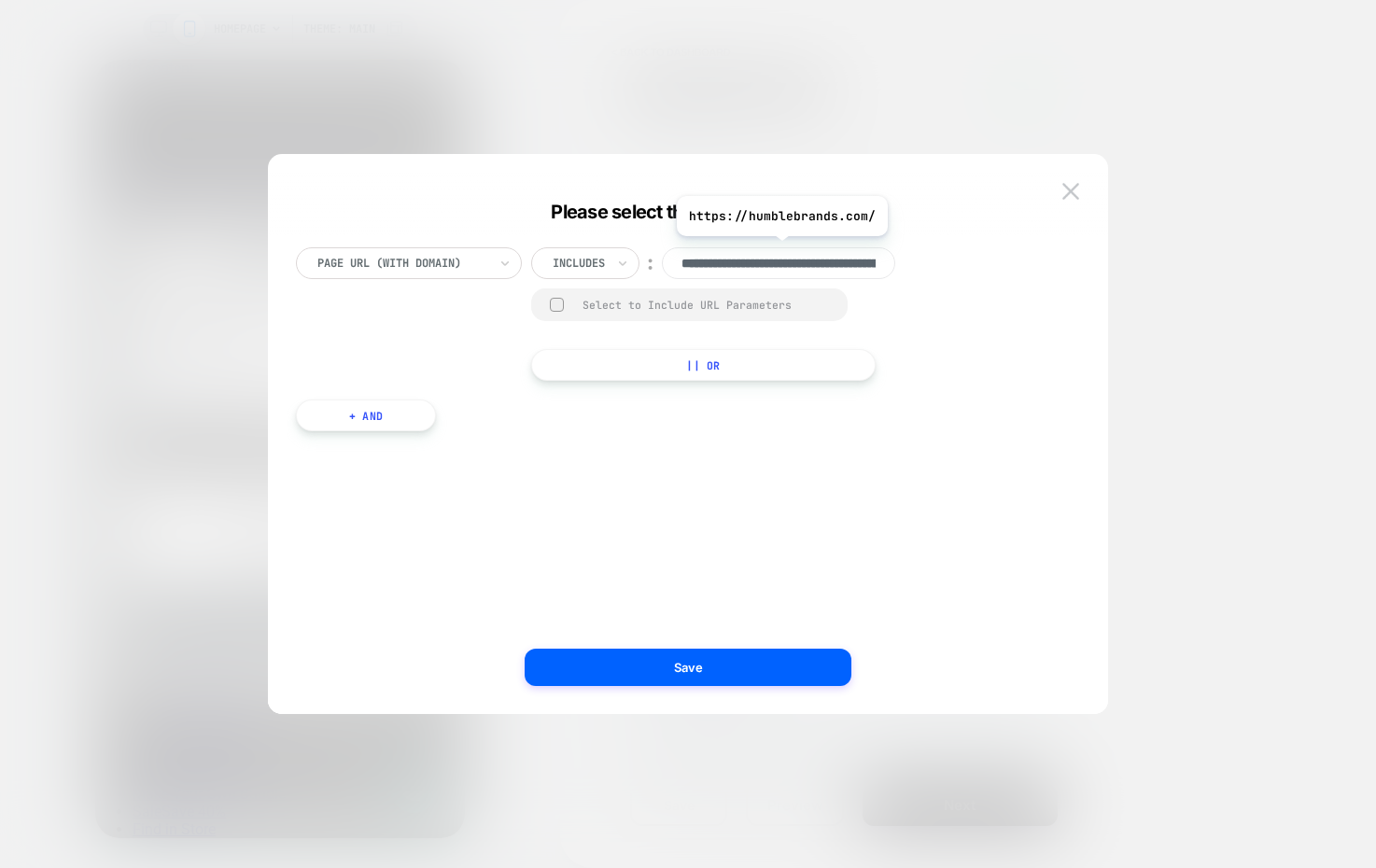 scroll, scrollTop: 0, scrollLeft: 629, axis: horizontal 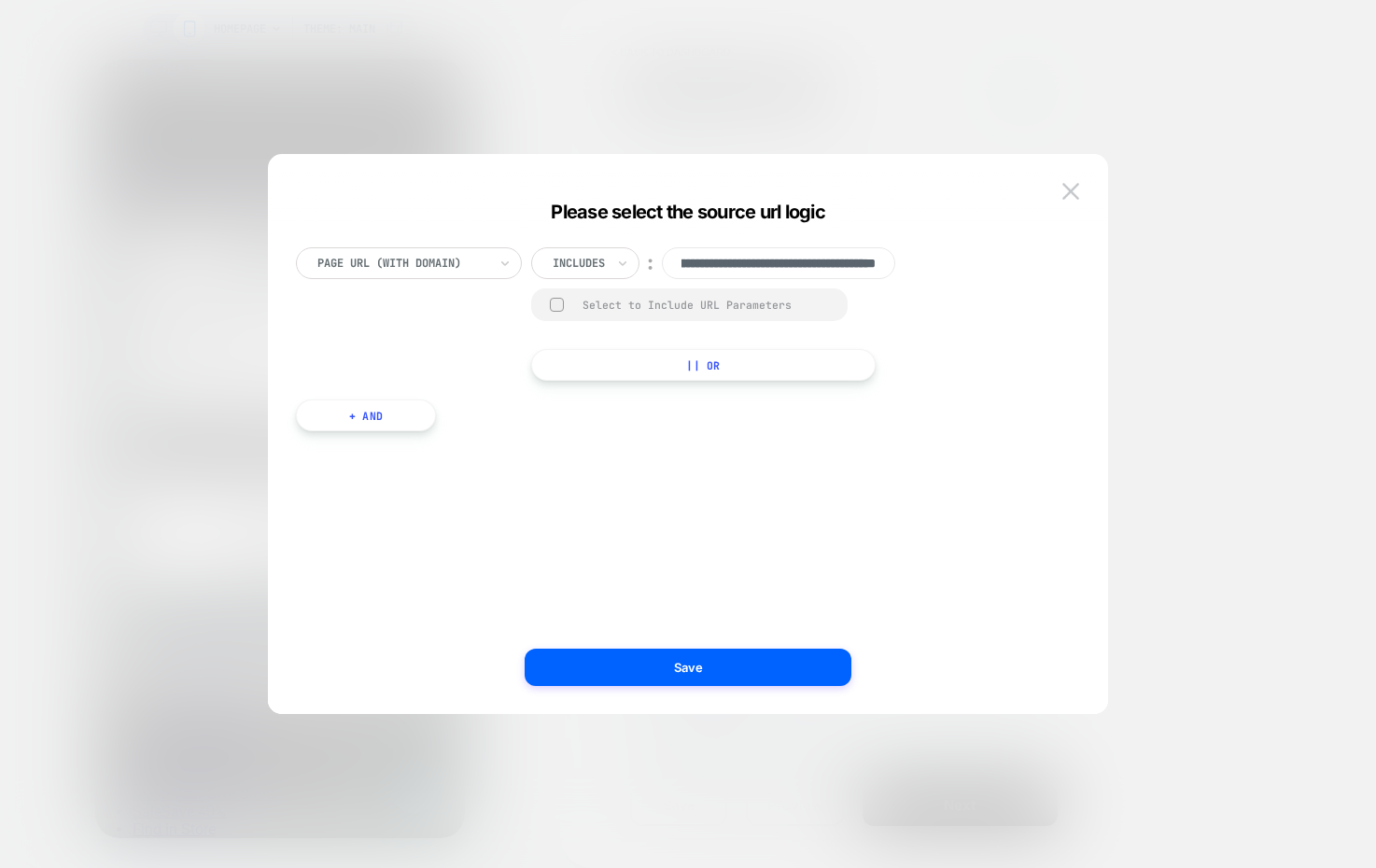 type on "**********" 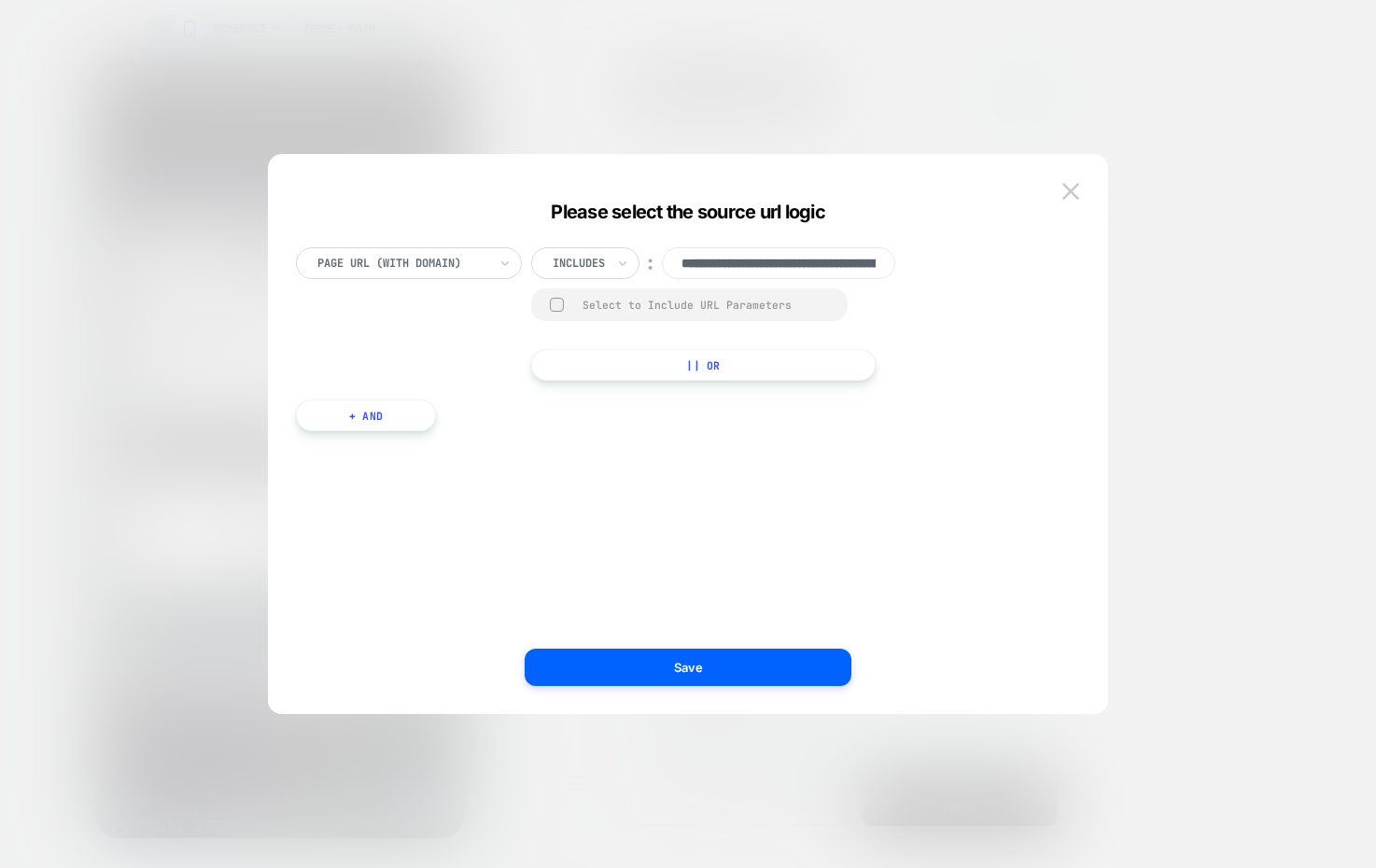 click on "**********" at bounding box center (679, 314) 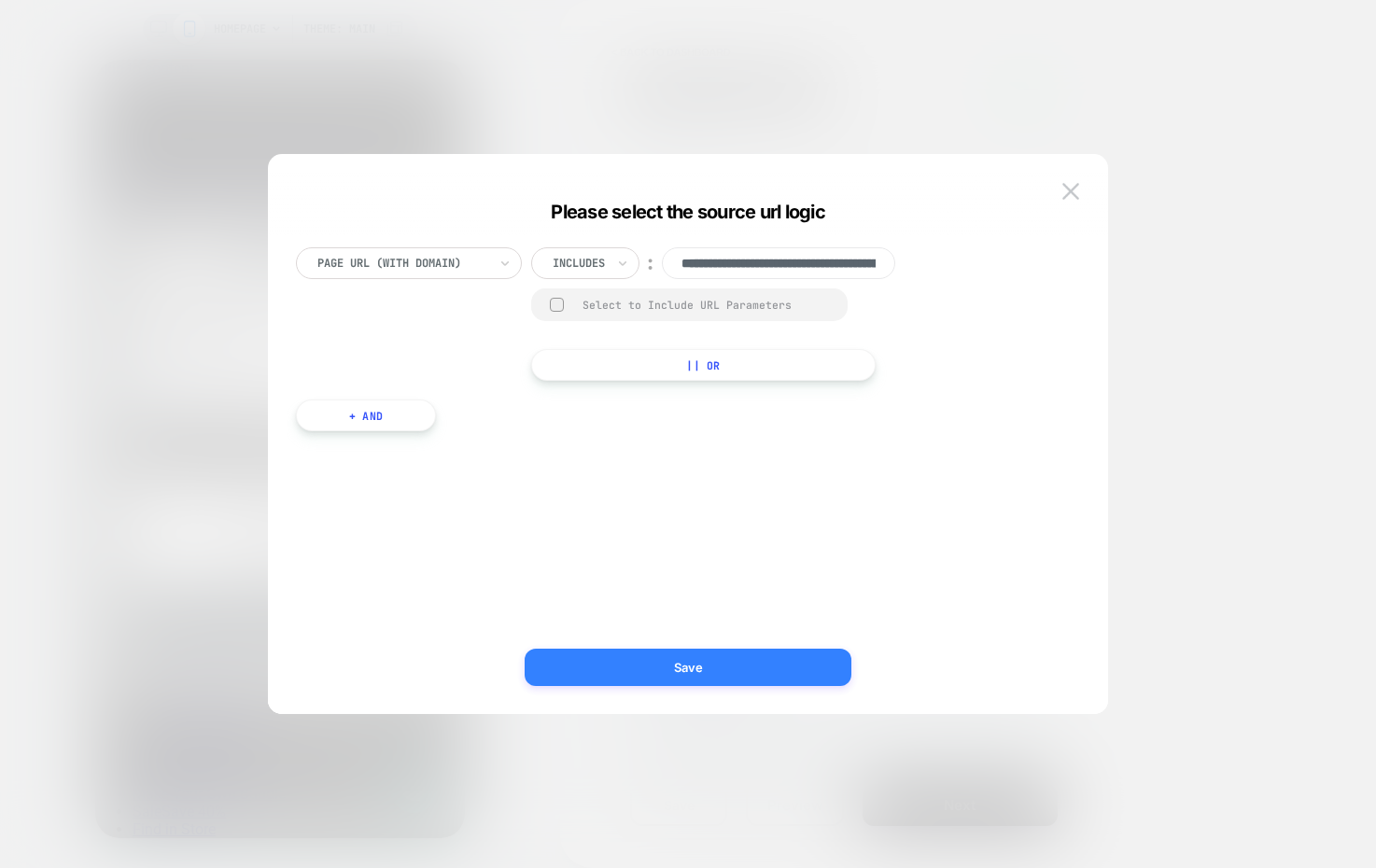 click on "Save" at bounding box center [688, 667] 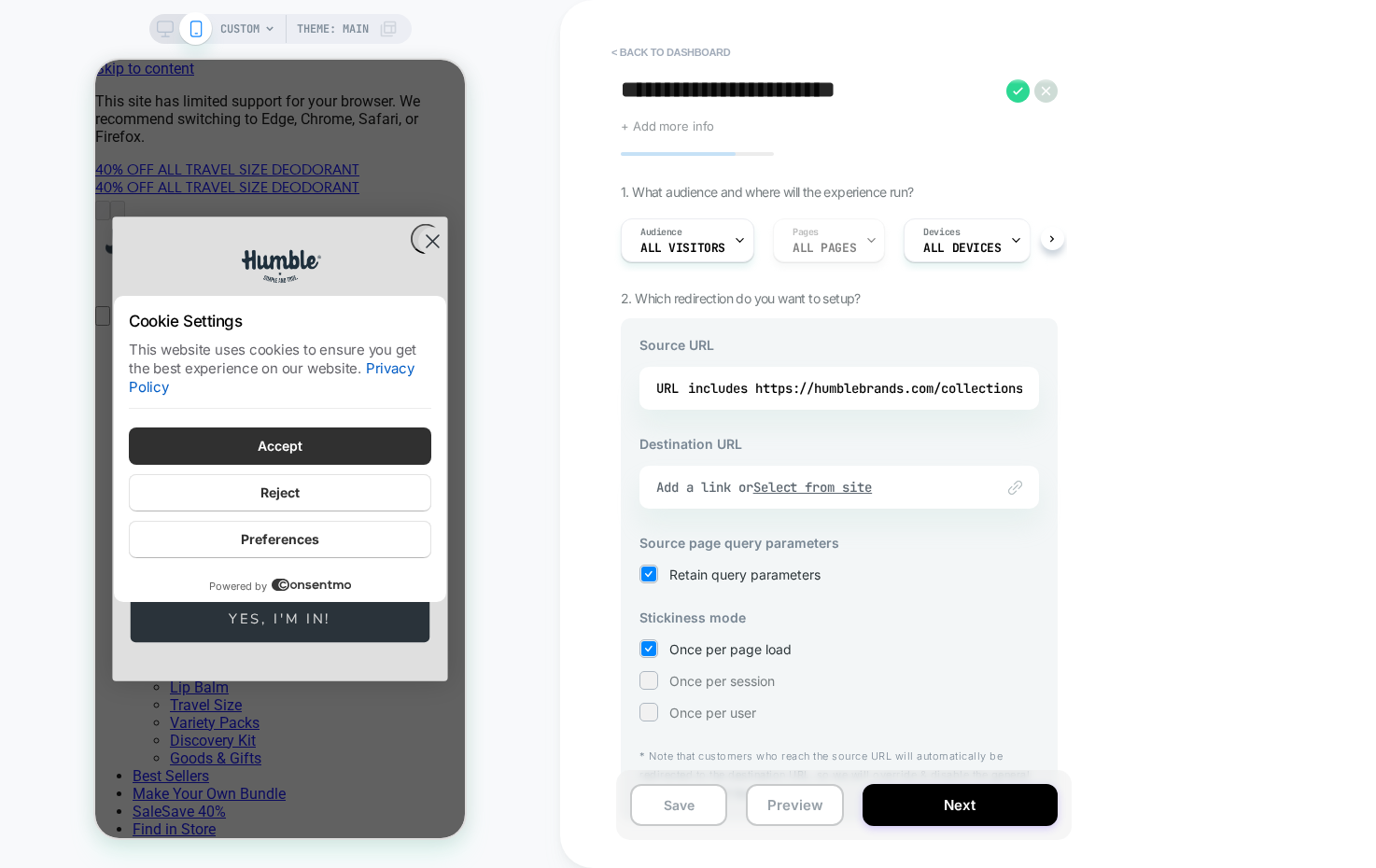 scroll, scrollTop: 0, scrollLeft: 0, axis: both 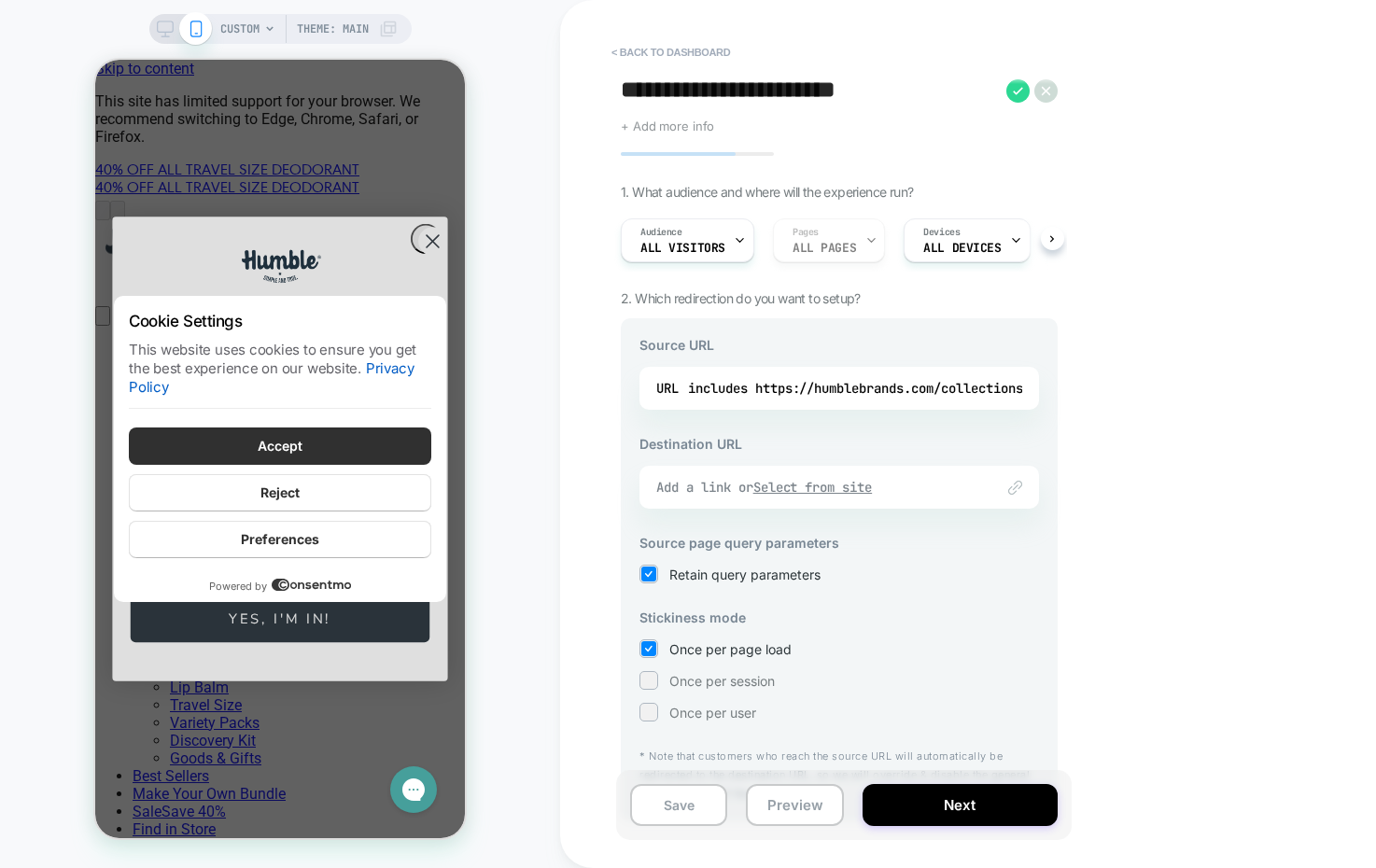 click on "Select from site" at bounding box center (813, 487) 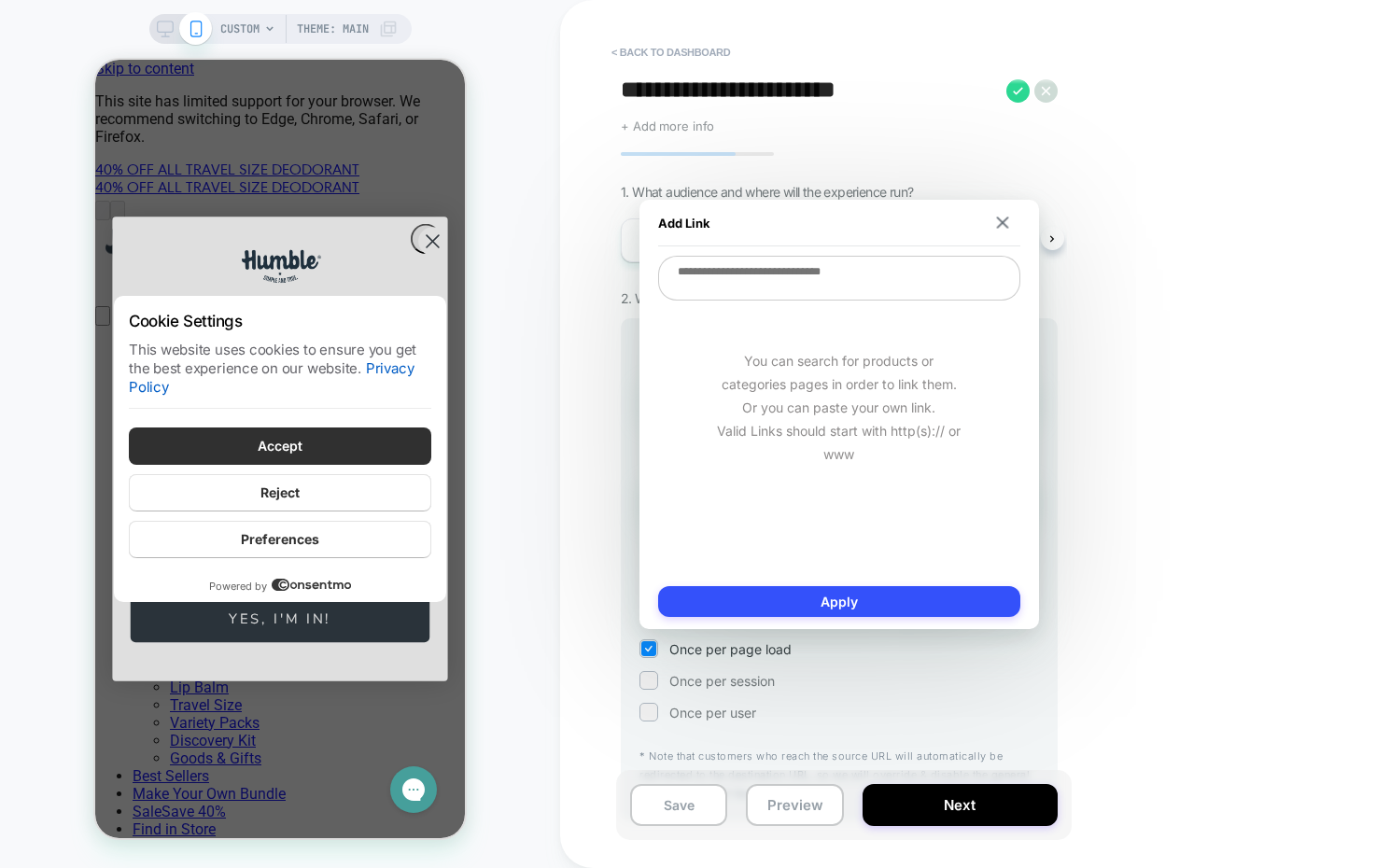 click at bounding box center (839, 278) 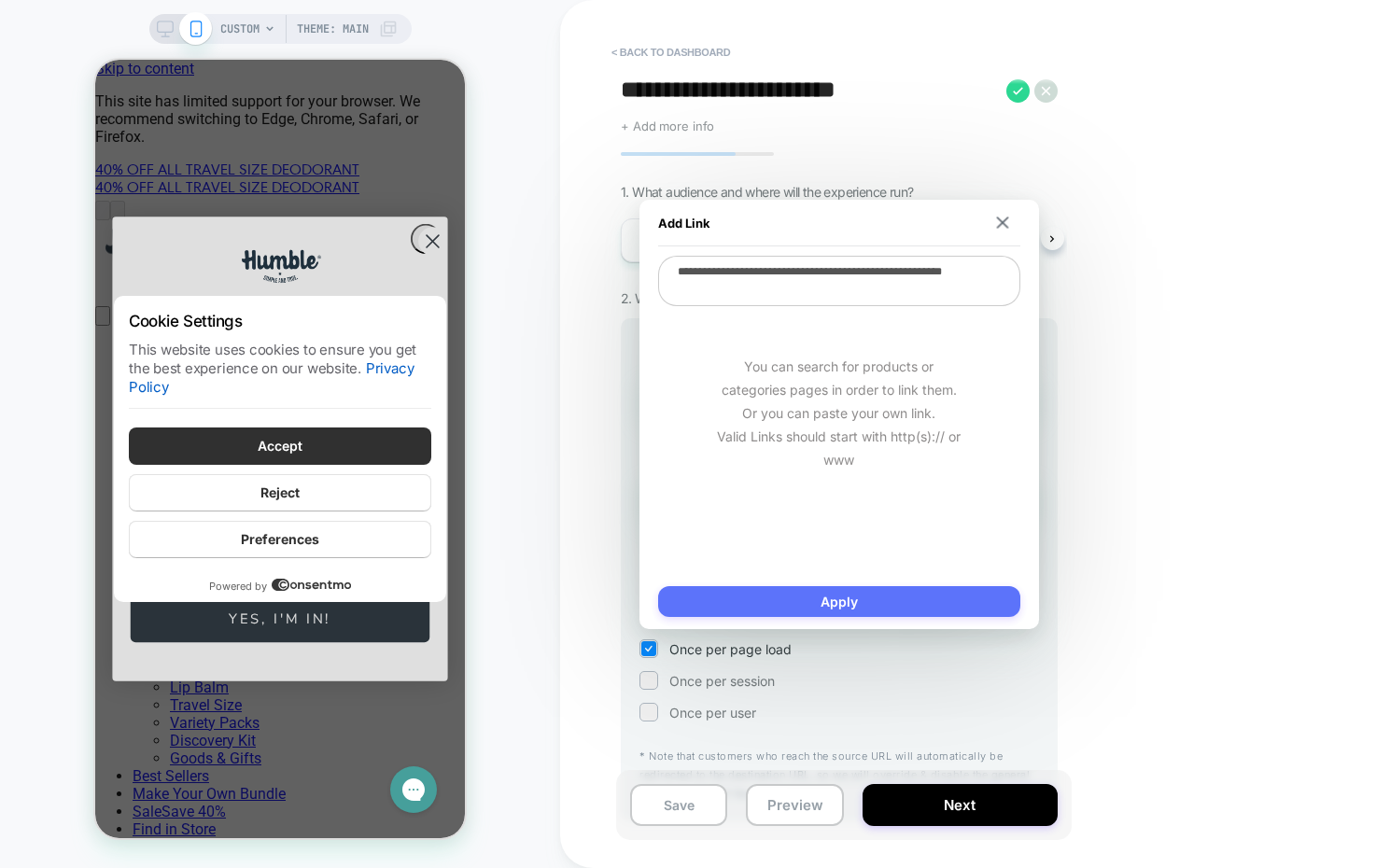 type on "**********" 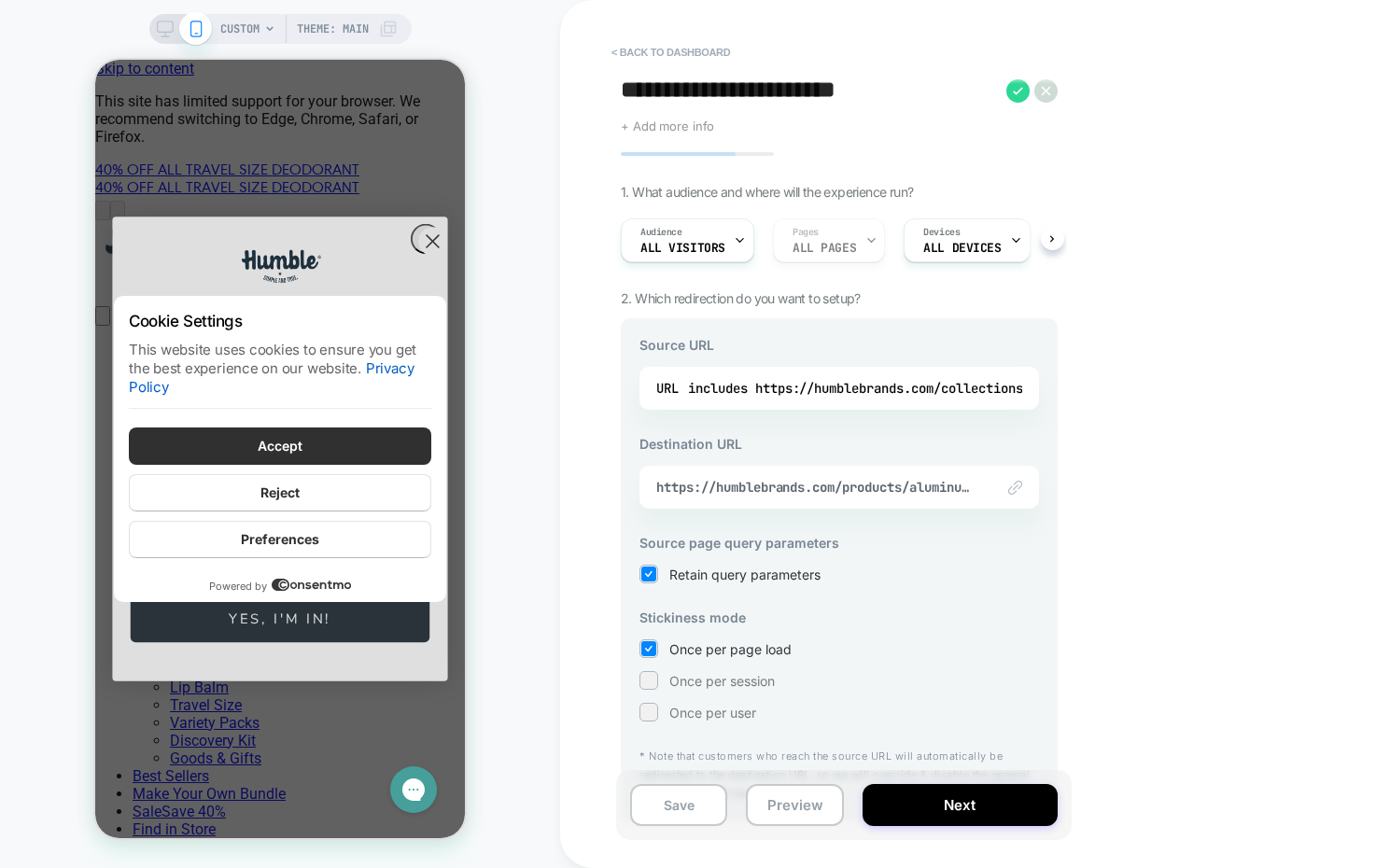 click on "**********" at bounding box center [971, 434] 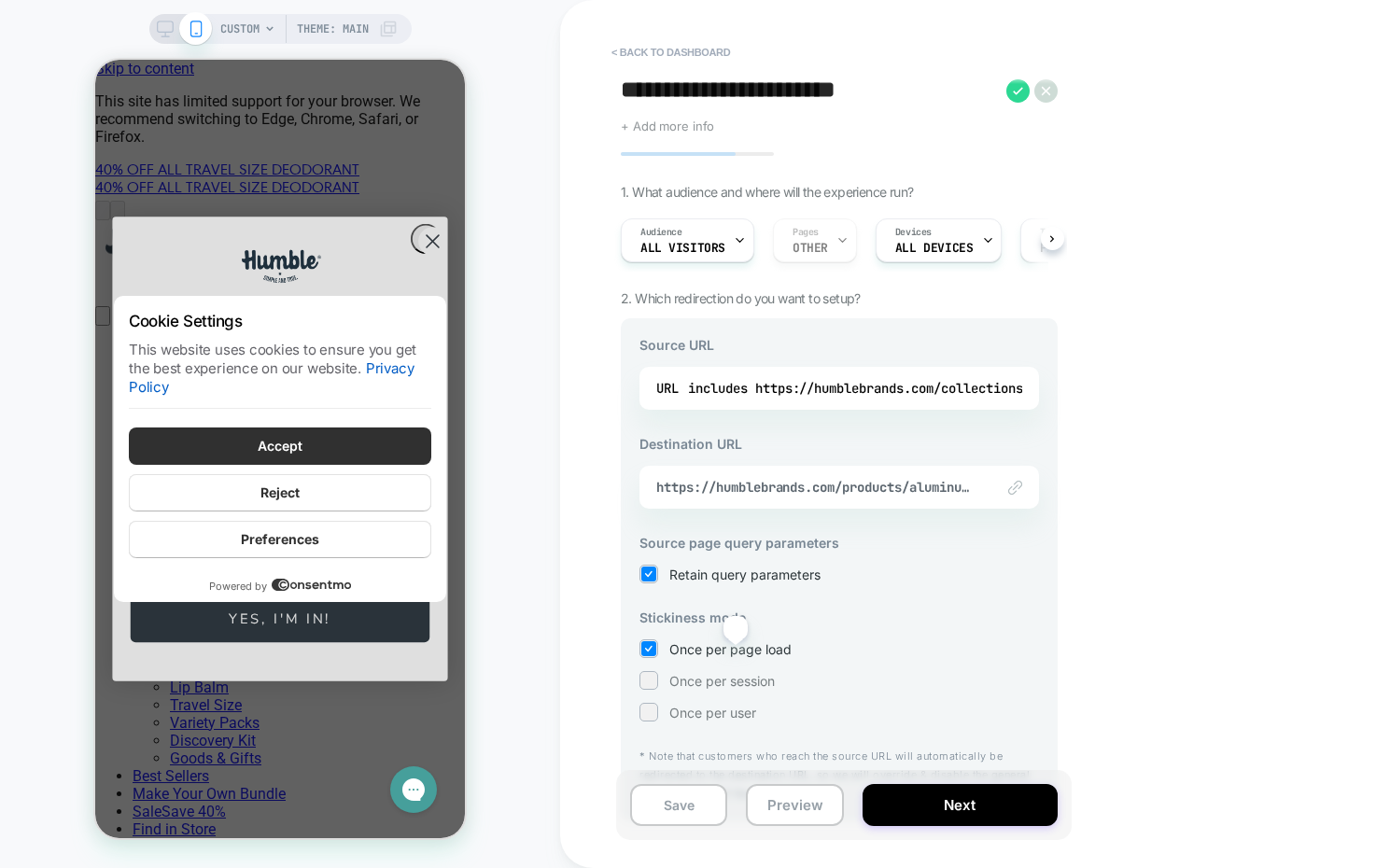 click on "Once per page load" at bounding box center (730, 649) 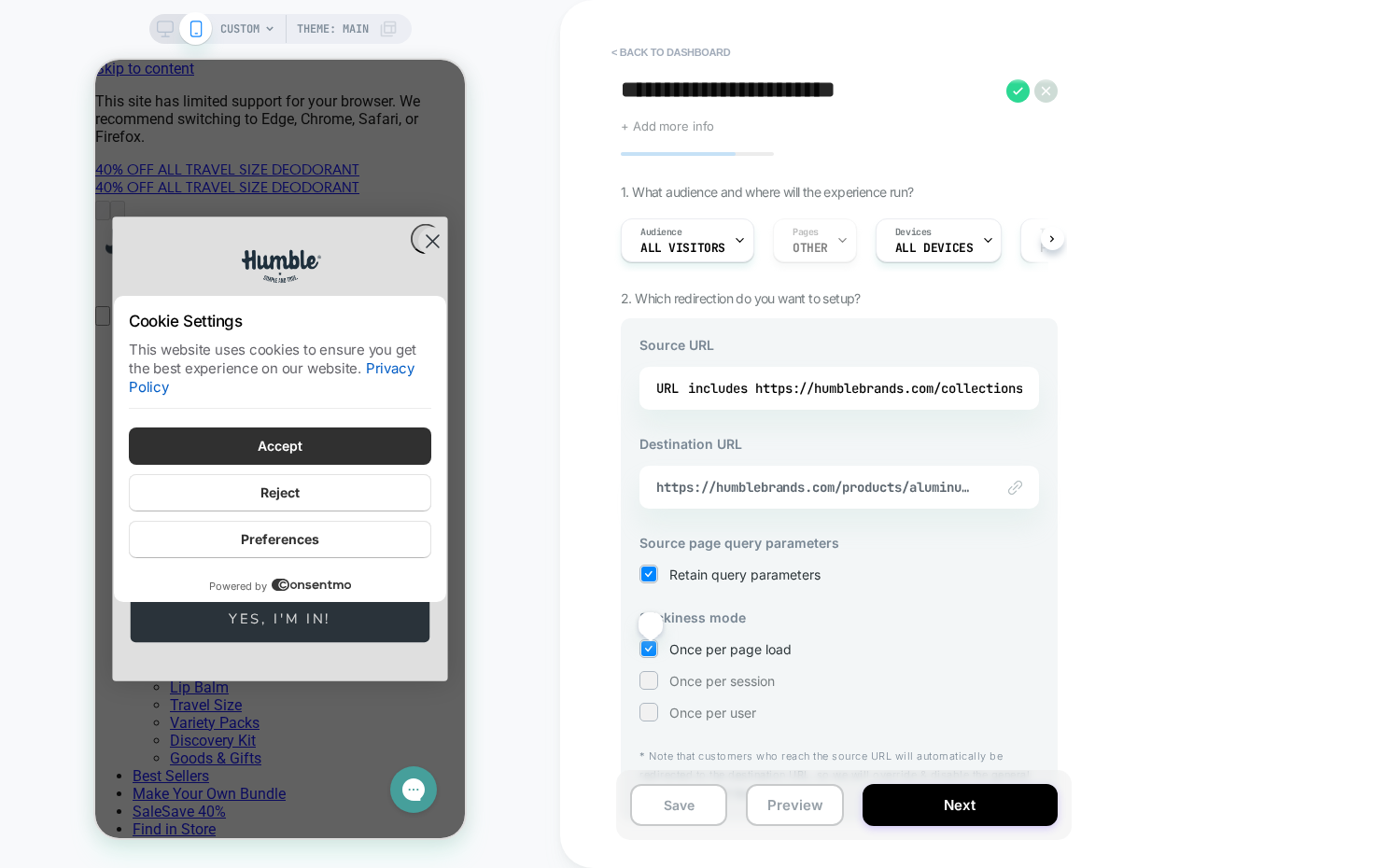 click 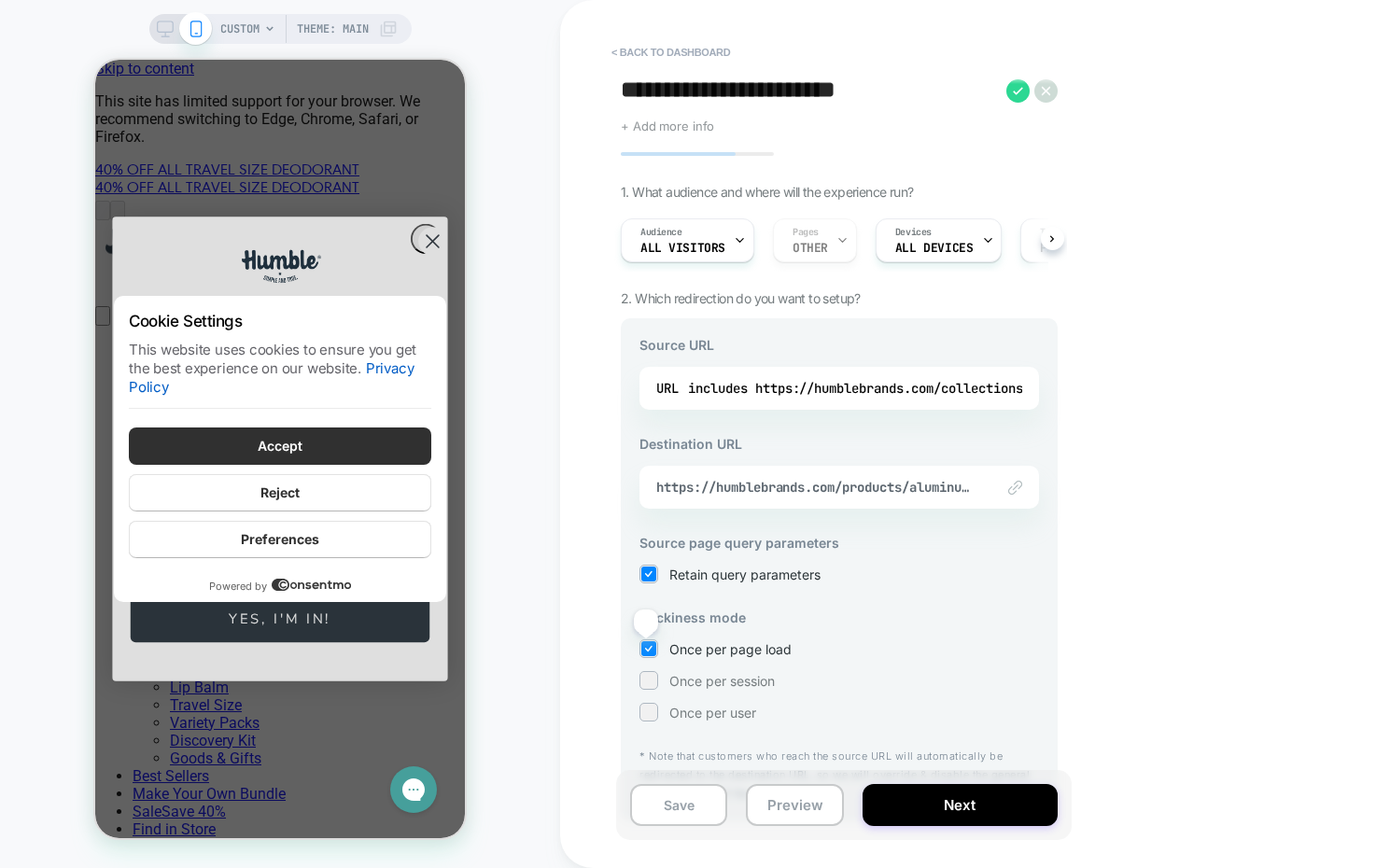 click 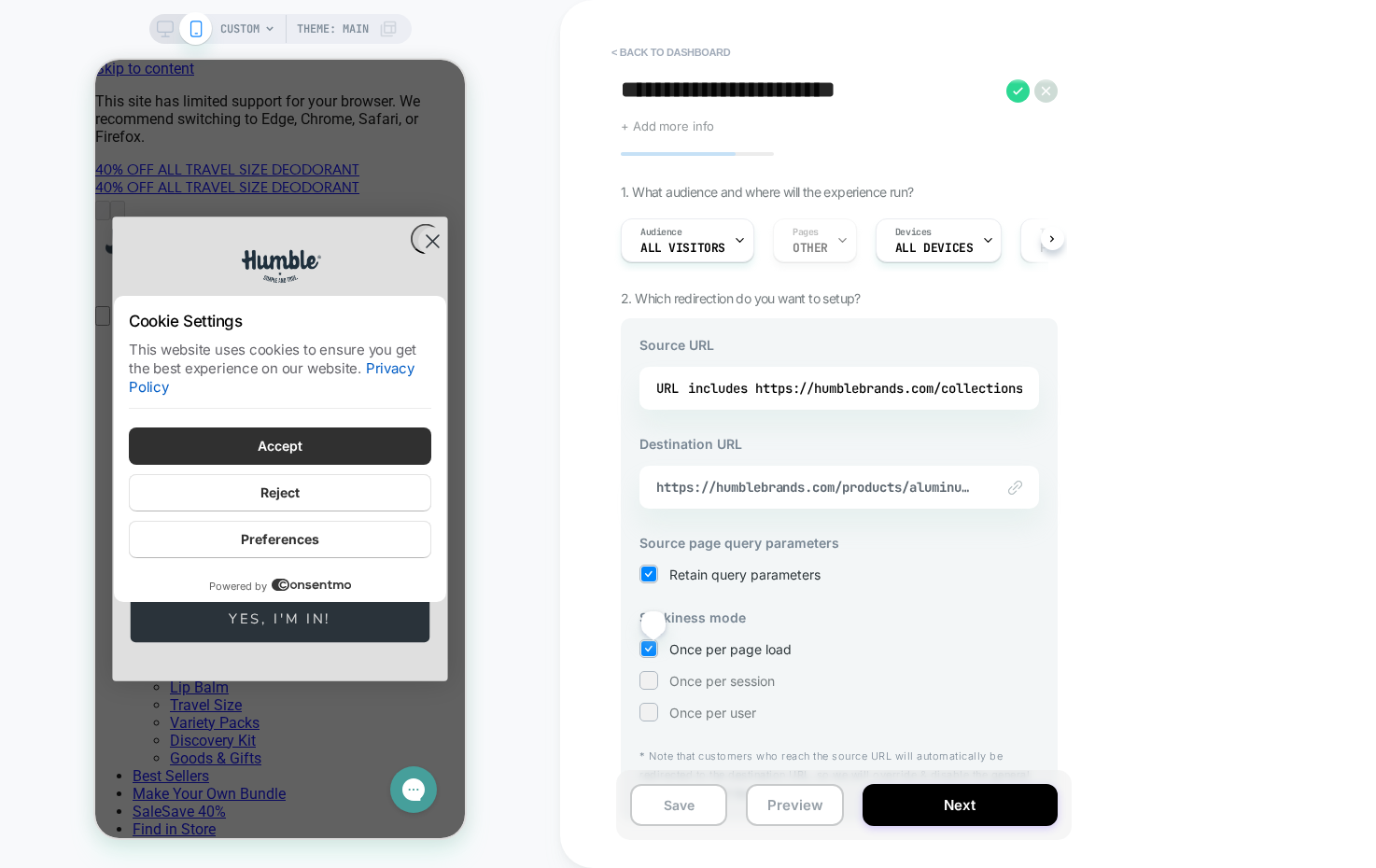click 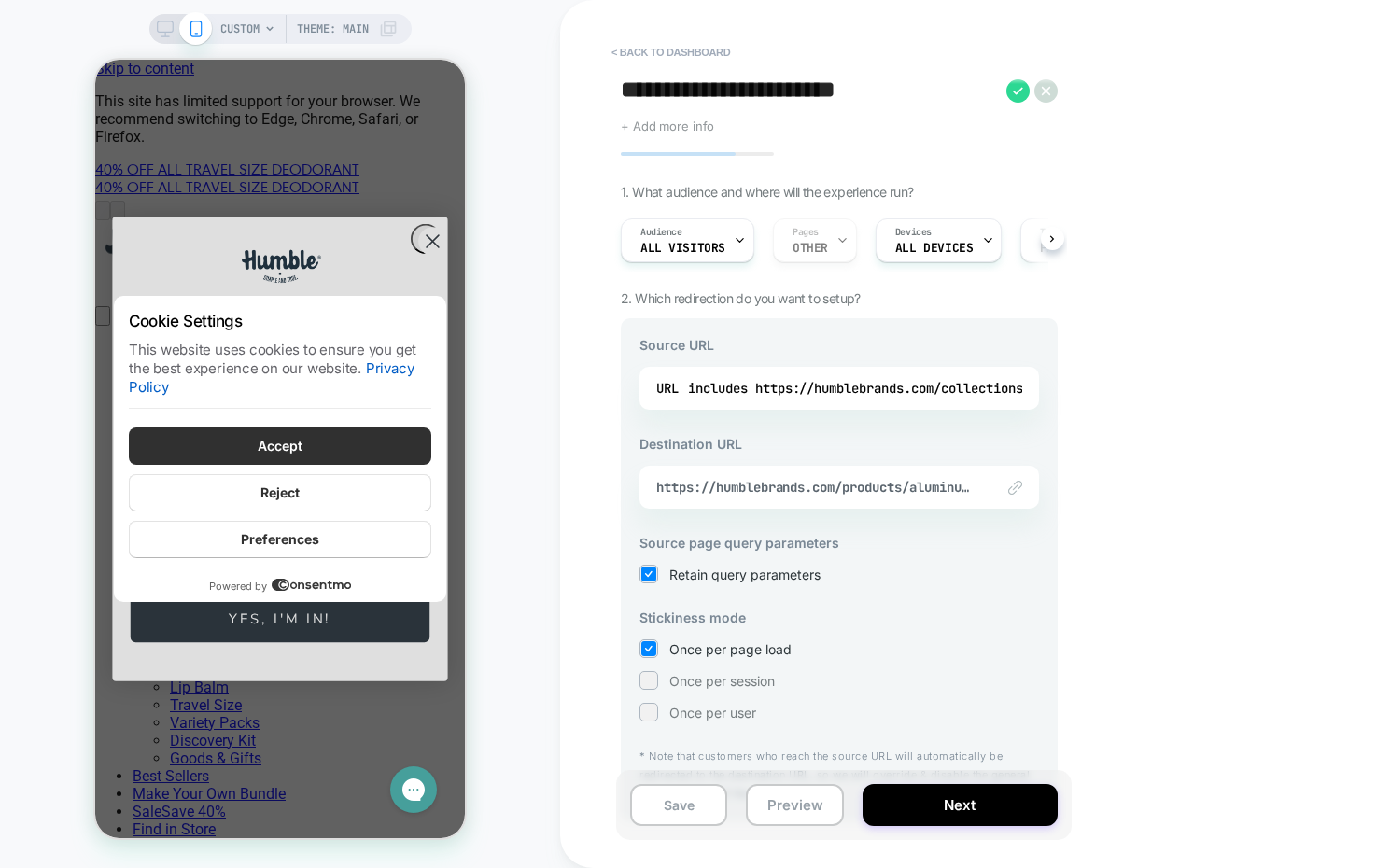 click at bounding box center [648, 679] 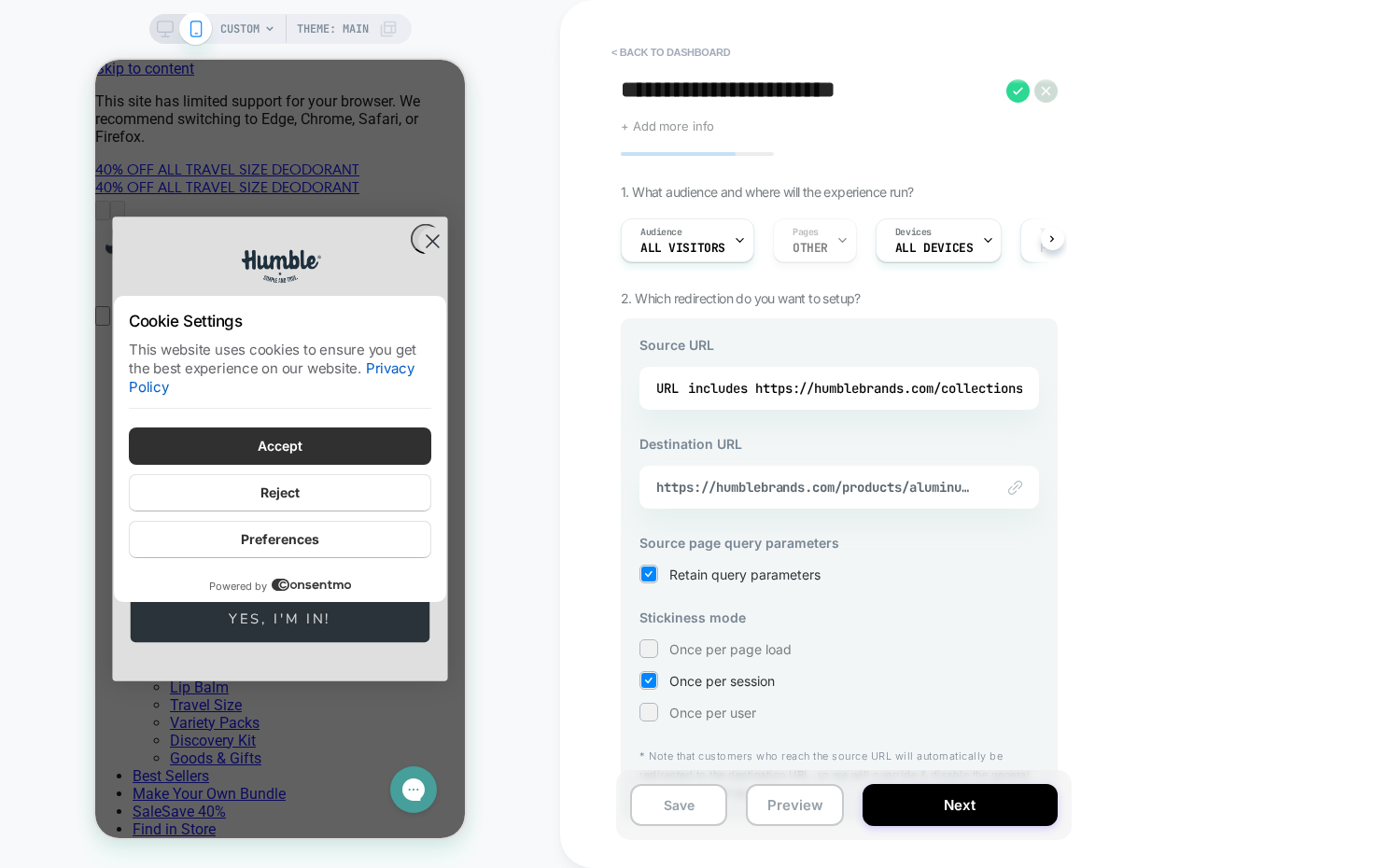 click at bounding box center [648, 711] 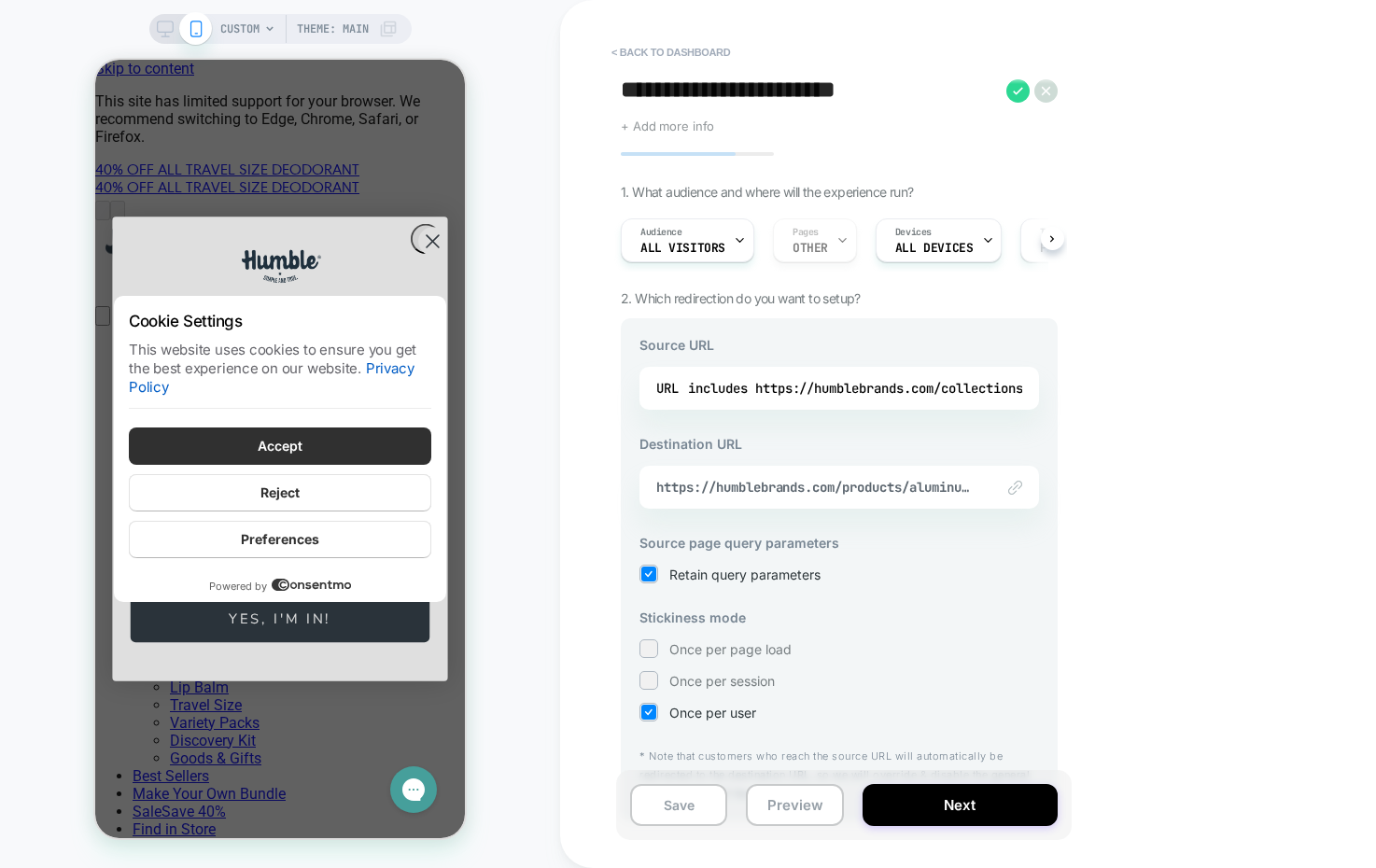 click at bounding box center (648, 648) 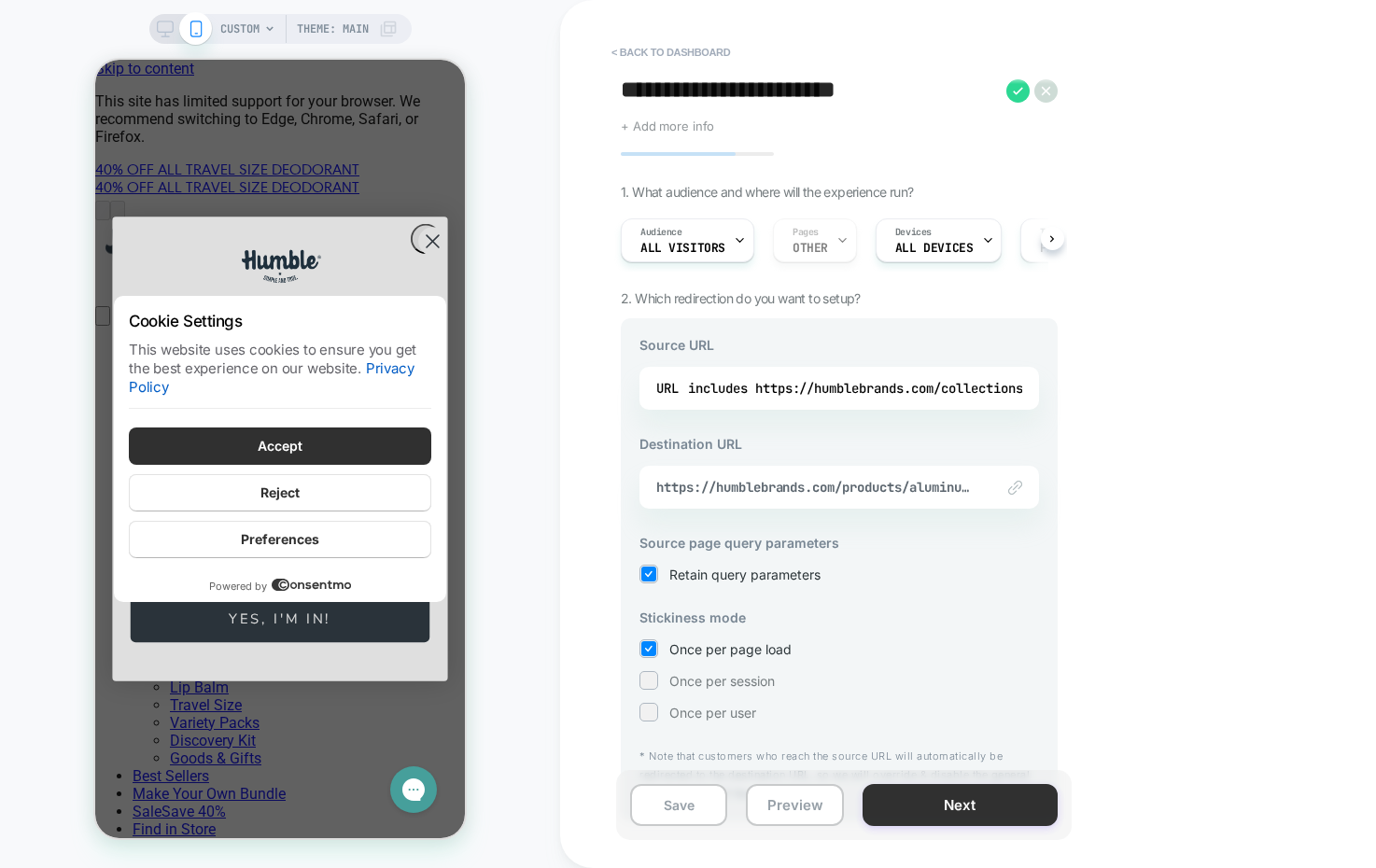 click on "Next" at bounding box center [960, 805] 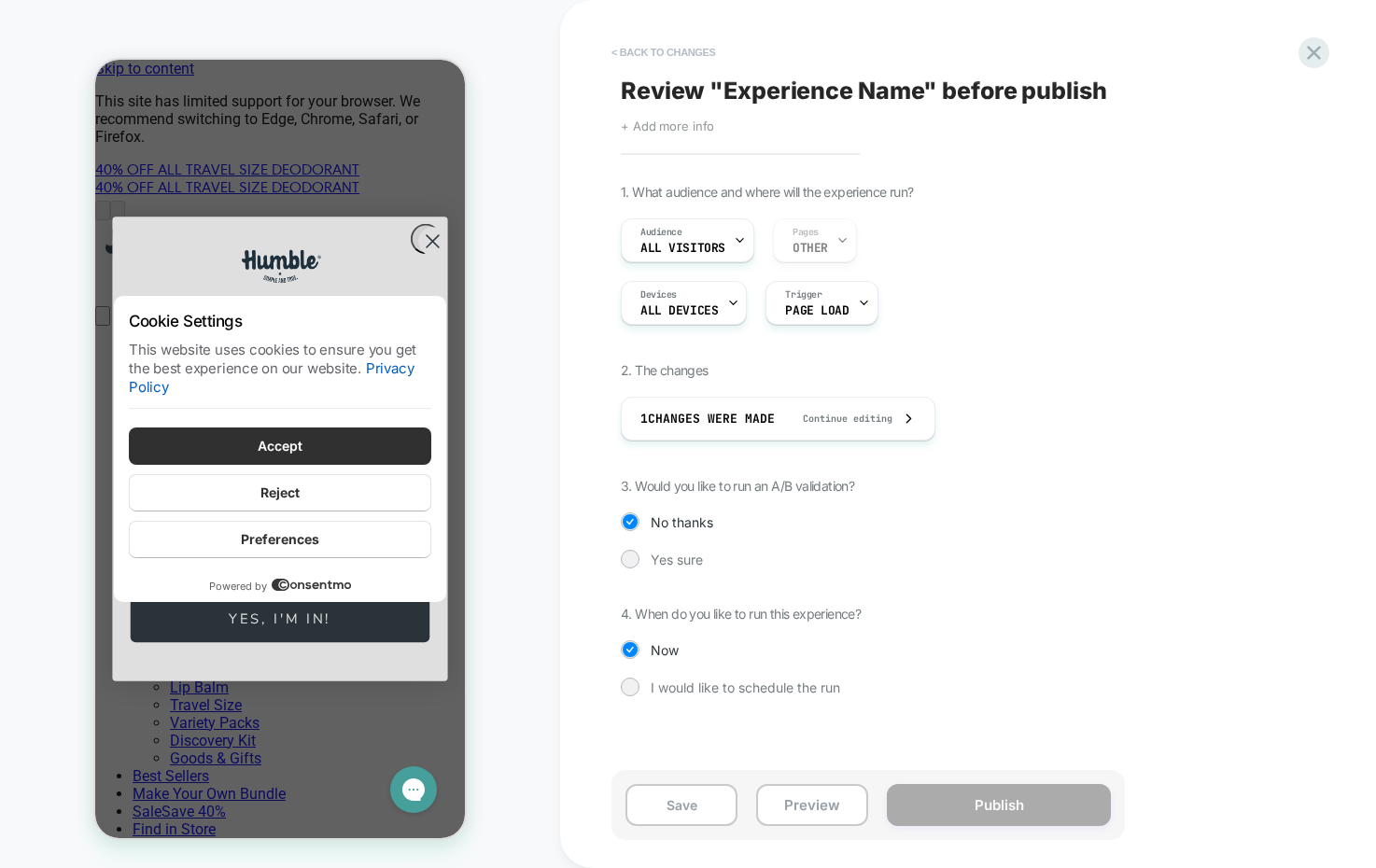 click on "< Back to changes" at bounding box center [664, 52] 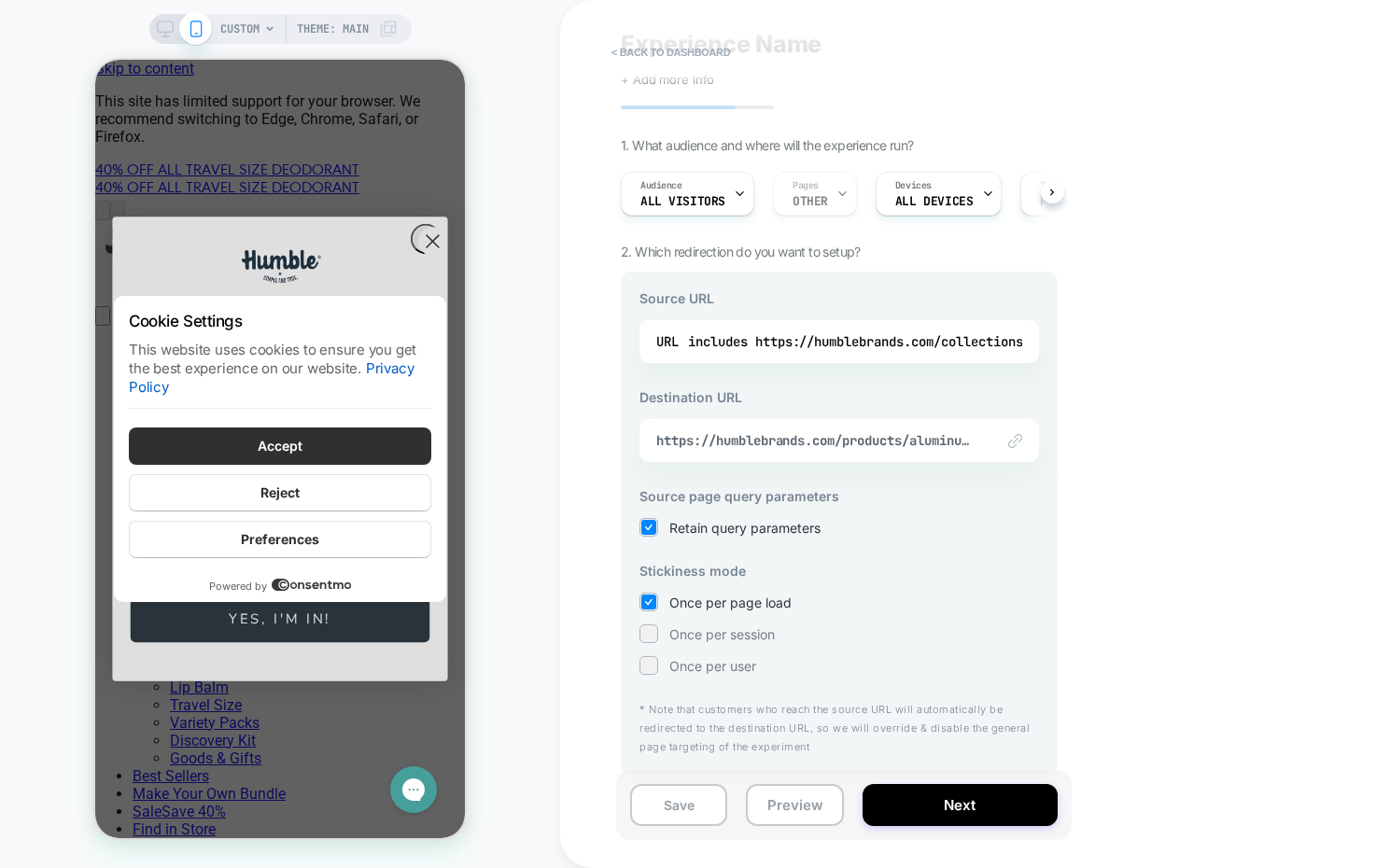 scroll, scrollTop: 0, scrollLeft: 0, axis: both 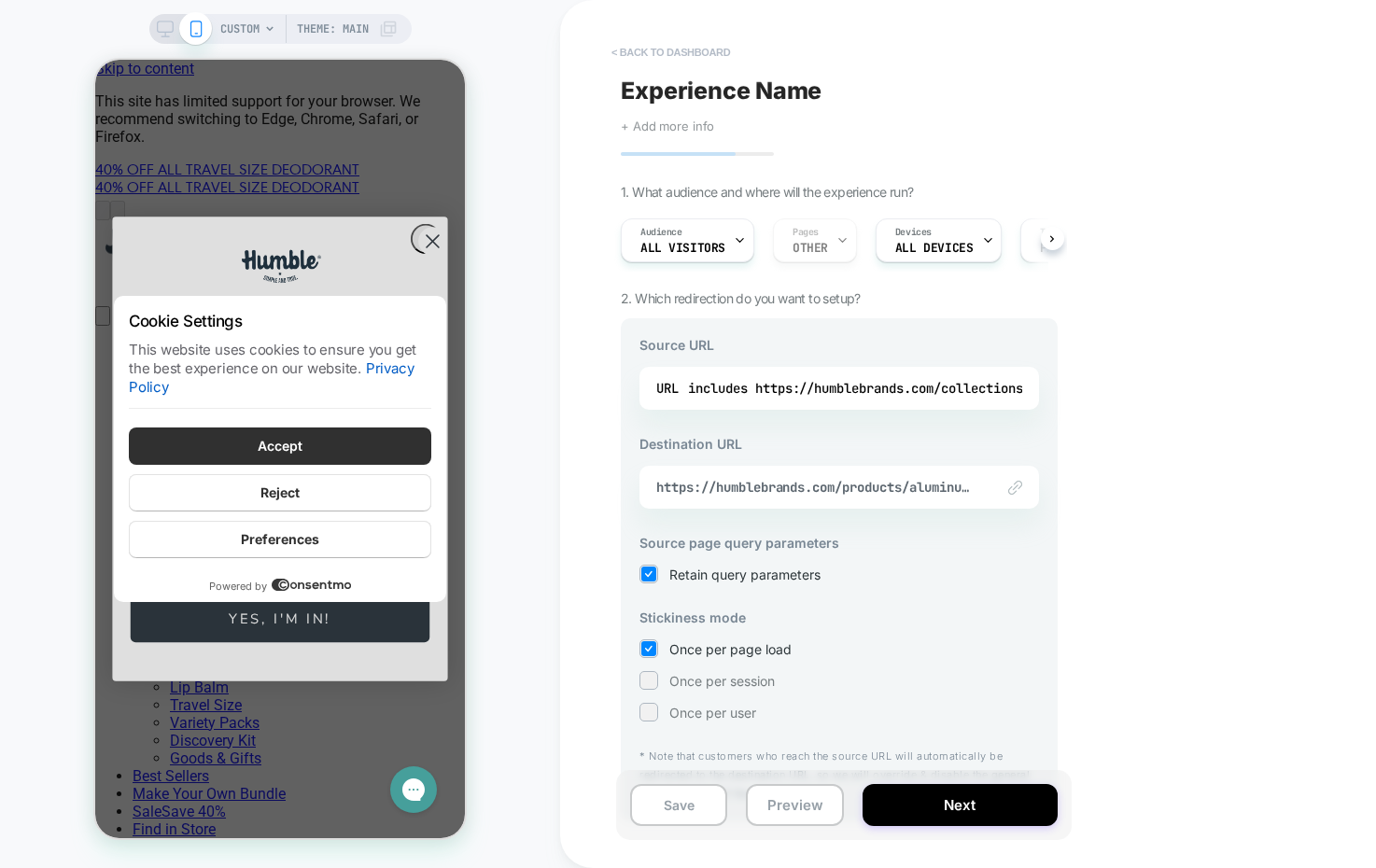 click on "< back to dashboard" at bounding box center [670, 52] 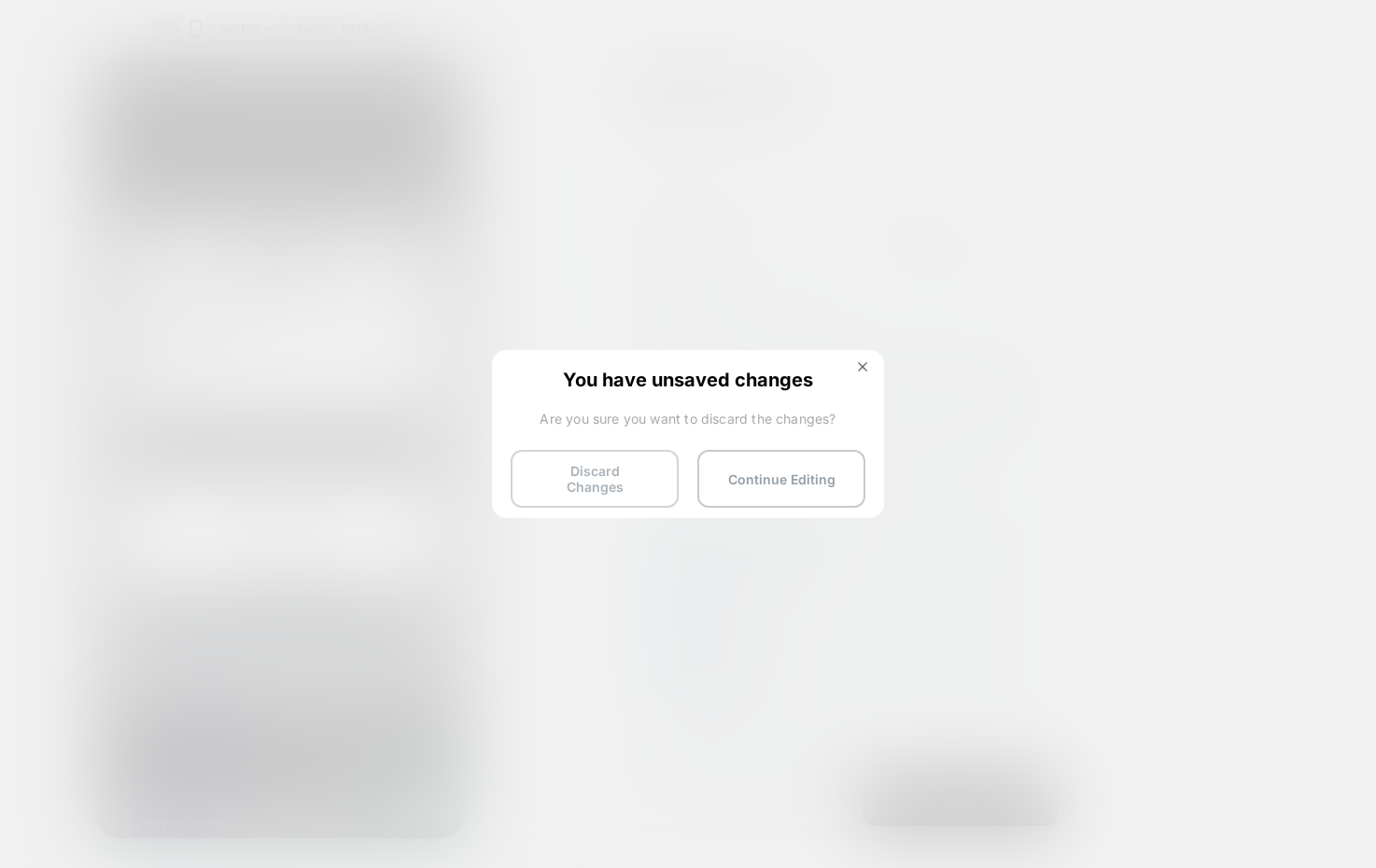 click on "Discard Changes" at bounding box center [595, 479] 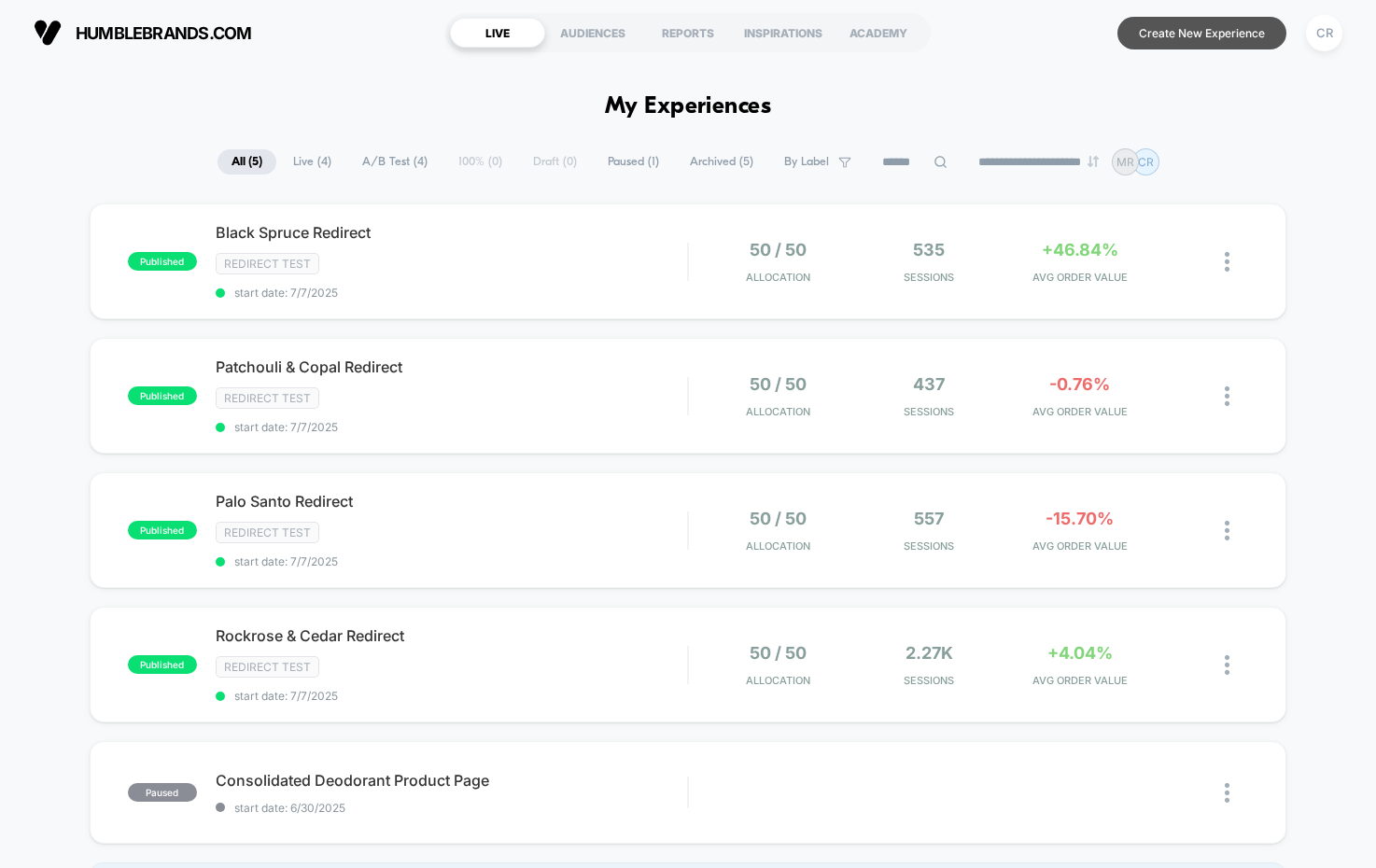 click on "Create New Experience" at bounding box center (1201, 33) 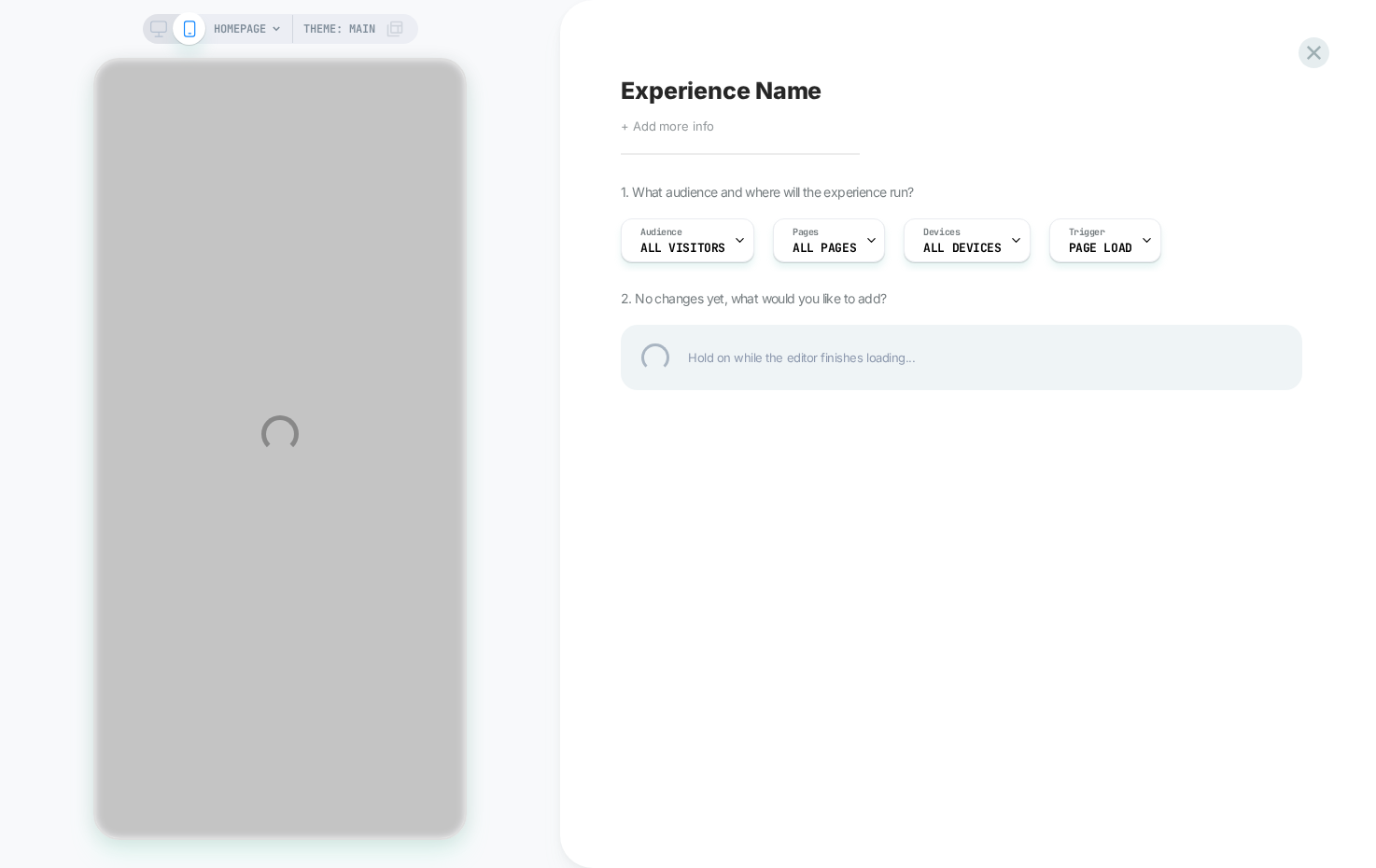 scroll, scrollTop: 0, scrollLeft: 0, axis: both 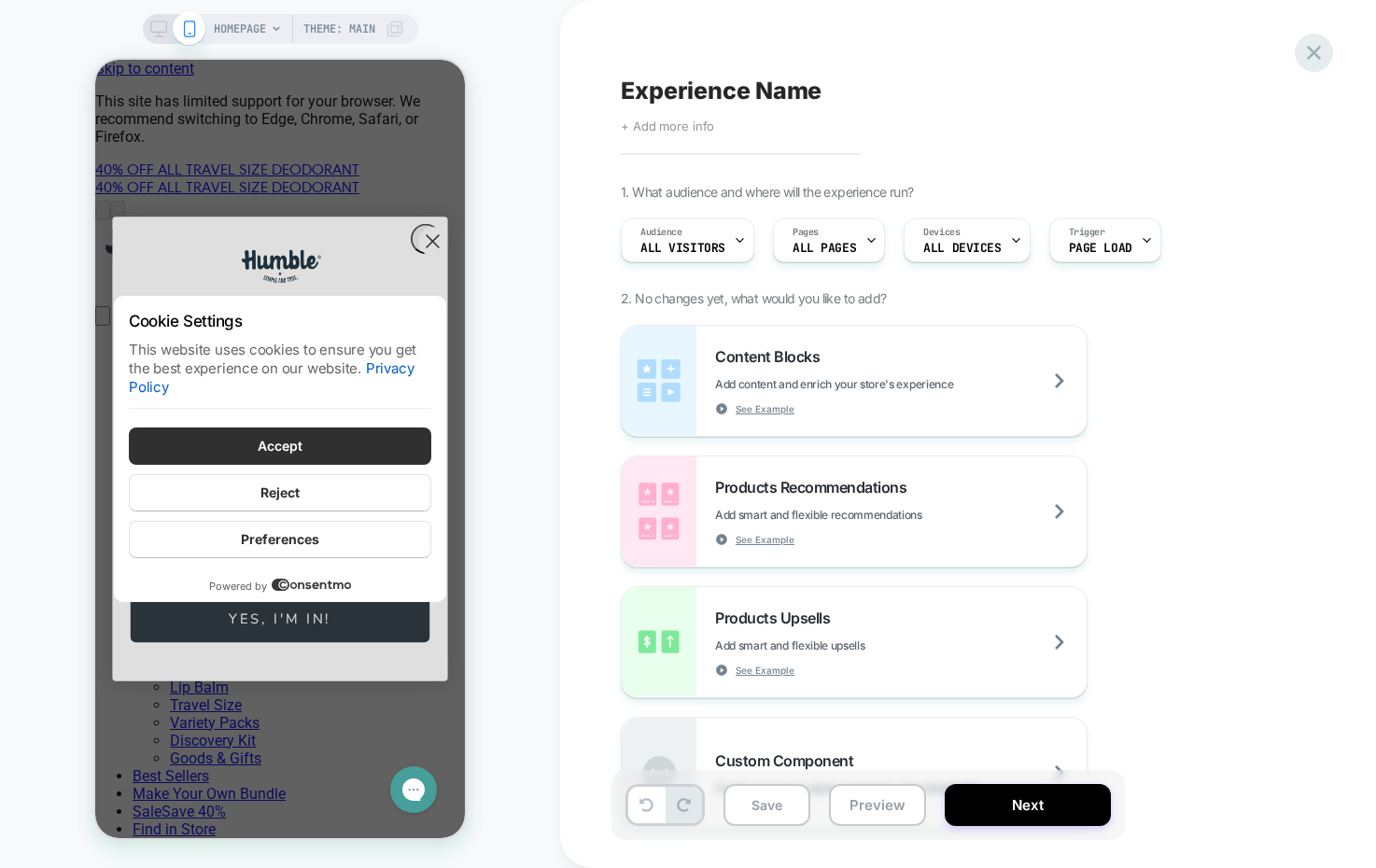 click 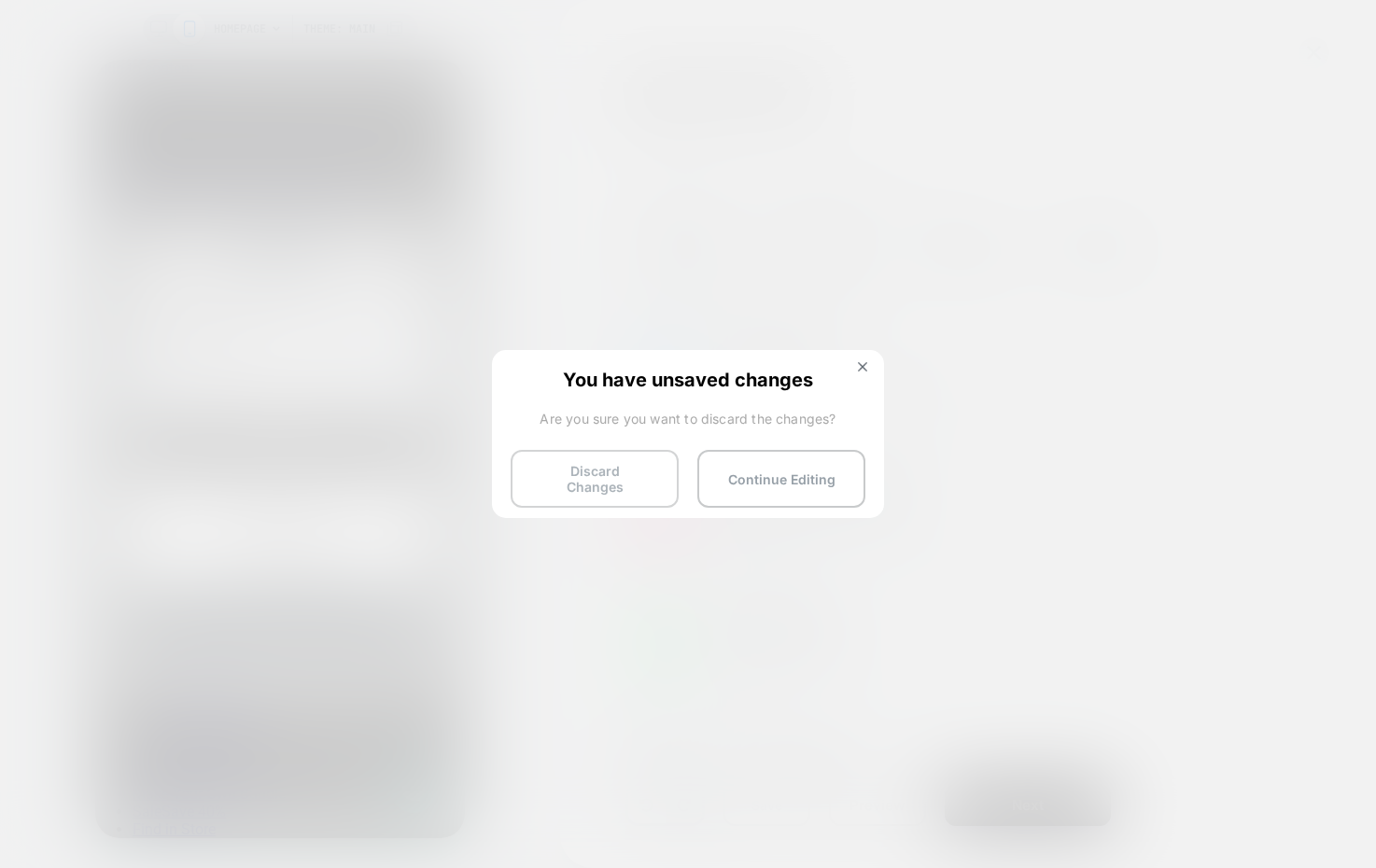 click on "Discard Changes" at bounding box center [595, 479] 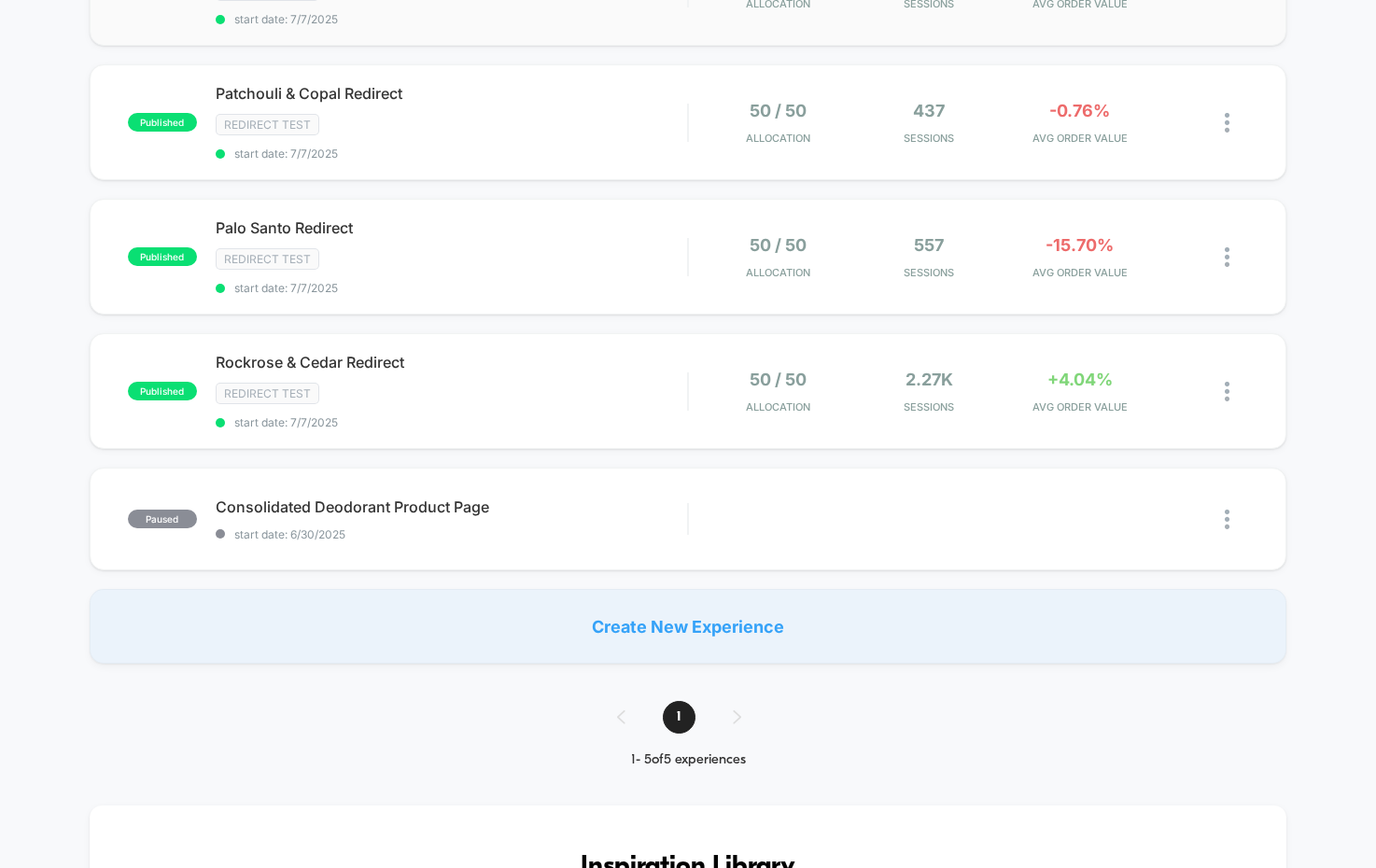 scroll, scrollTop: 274, scrollLeft: 0, axis: vertical 